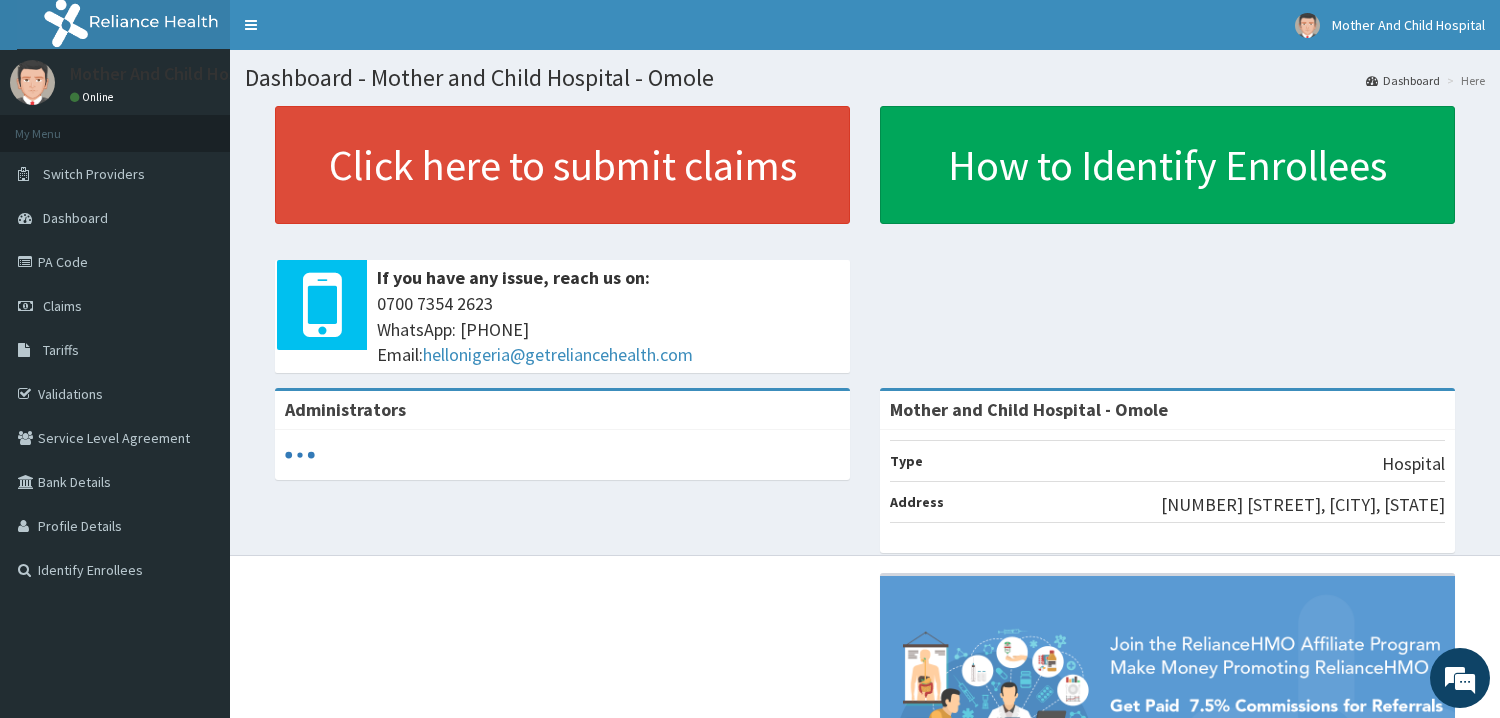 scroll, scrollTop: 0, scrollLeft: 0, axis: both 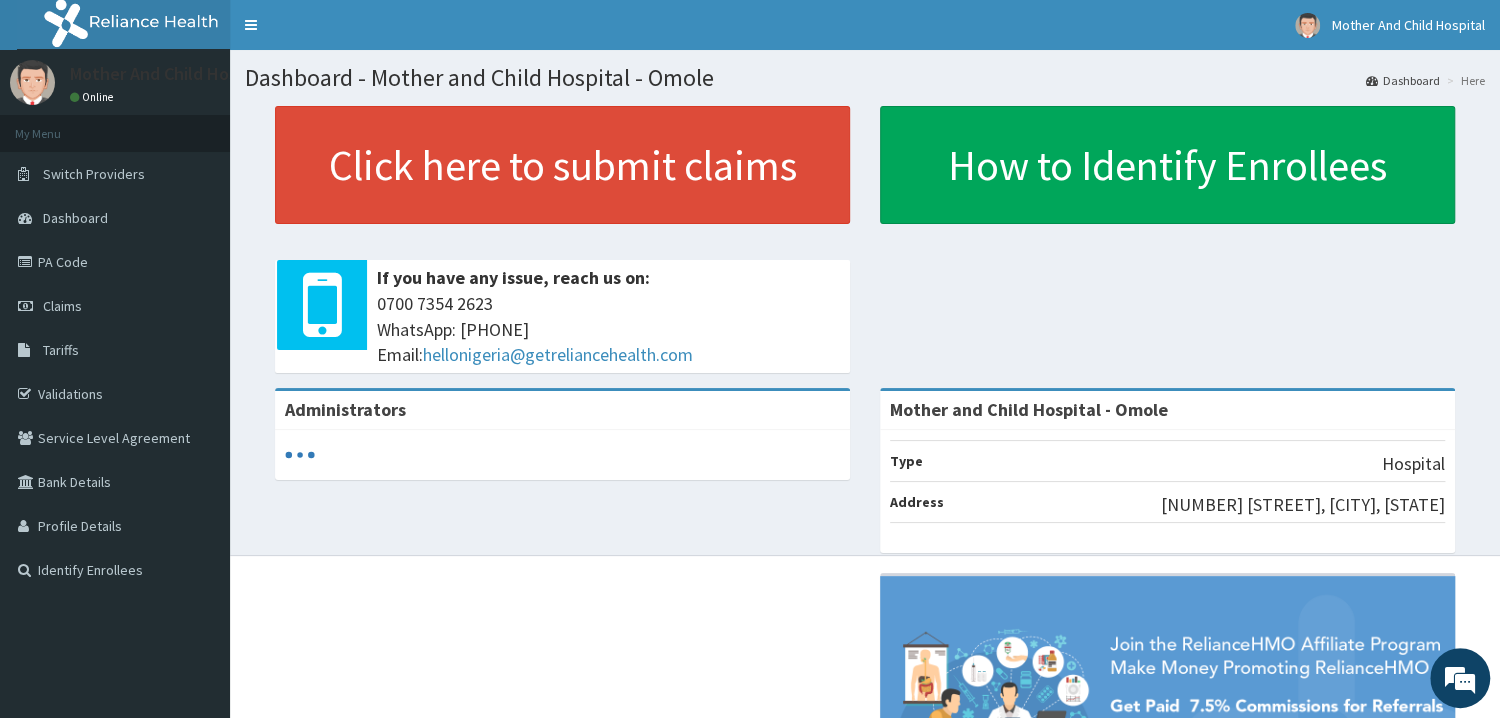 click on "Claims" at bounding box center (115, 306) 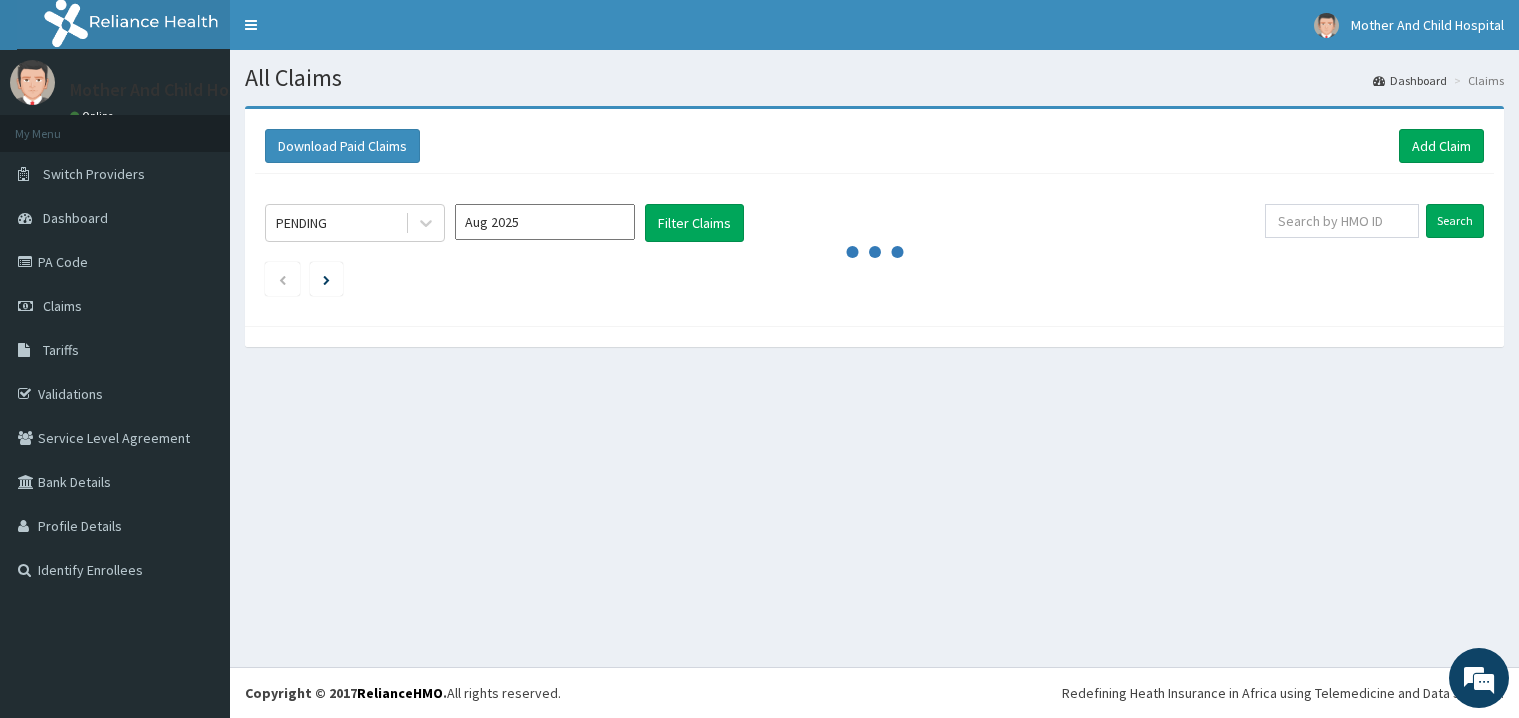scroll, scrollTop: 0, scrollLeft: 0, axis: both 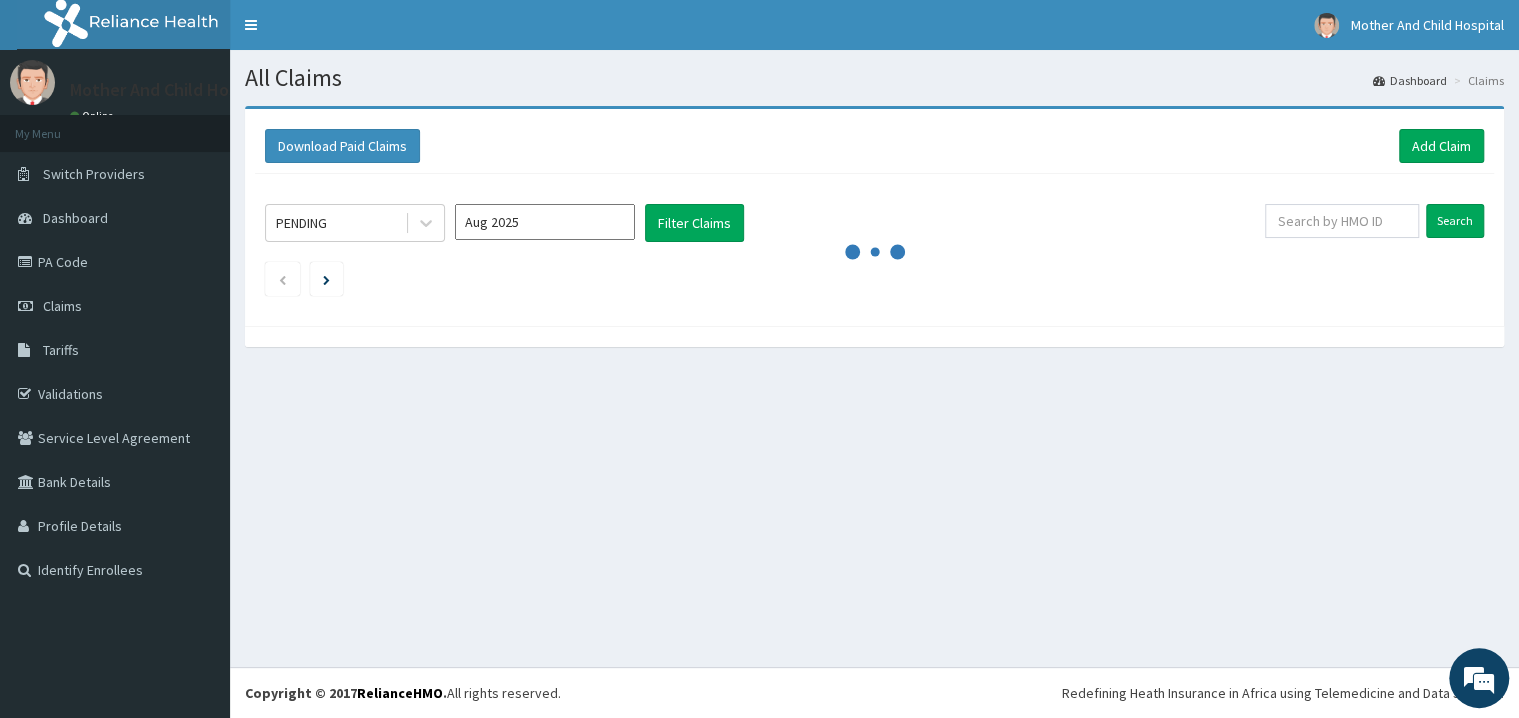 click on "Add Claim" at bounding box center (1441, 146) 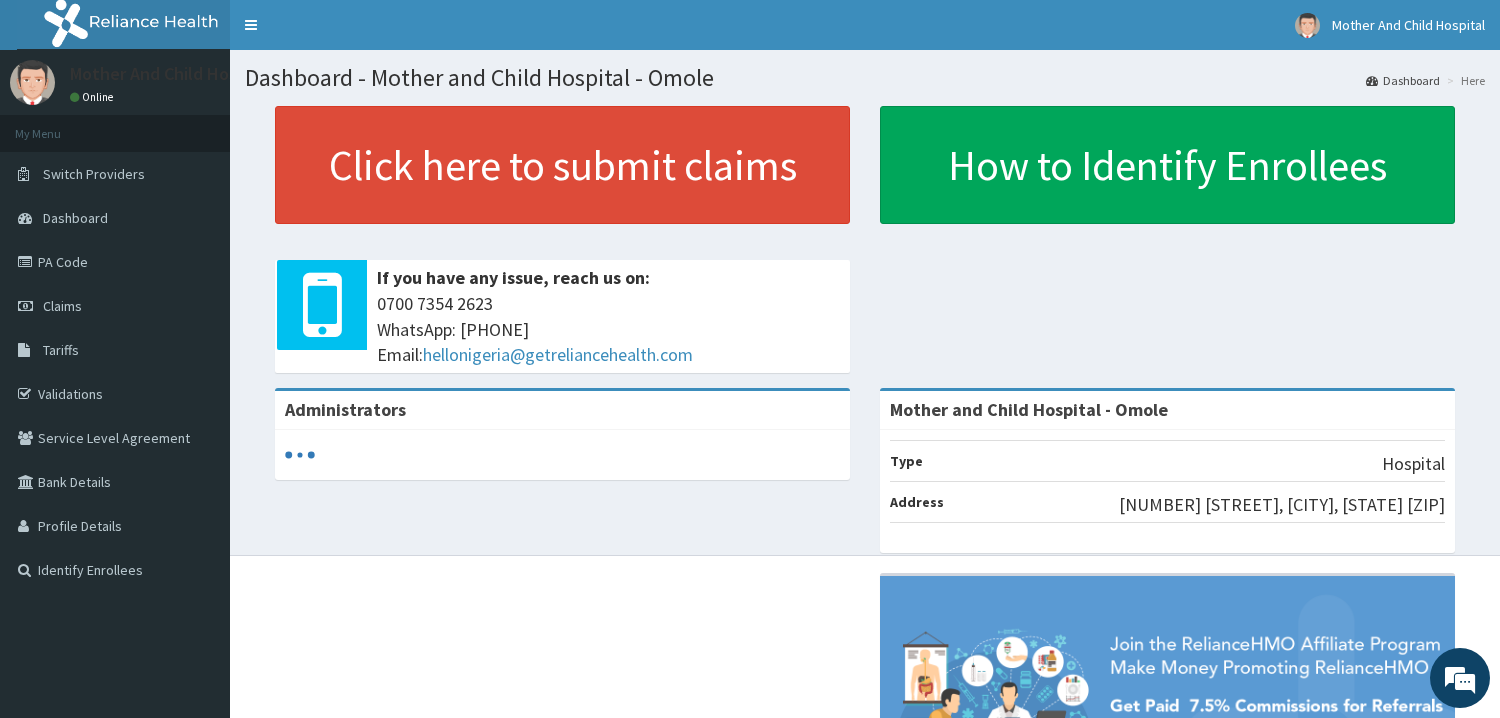 scroll, scrollTop: 0, scrollLeft: 0, axis: both 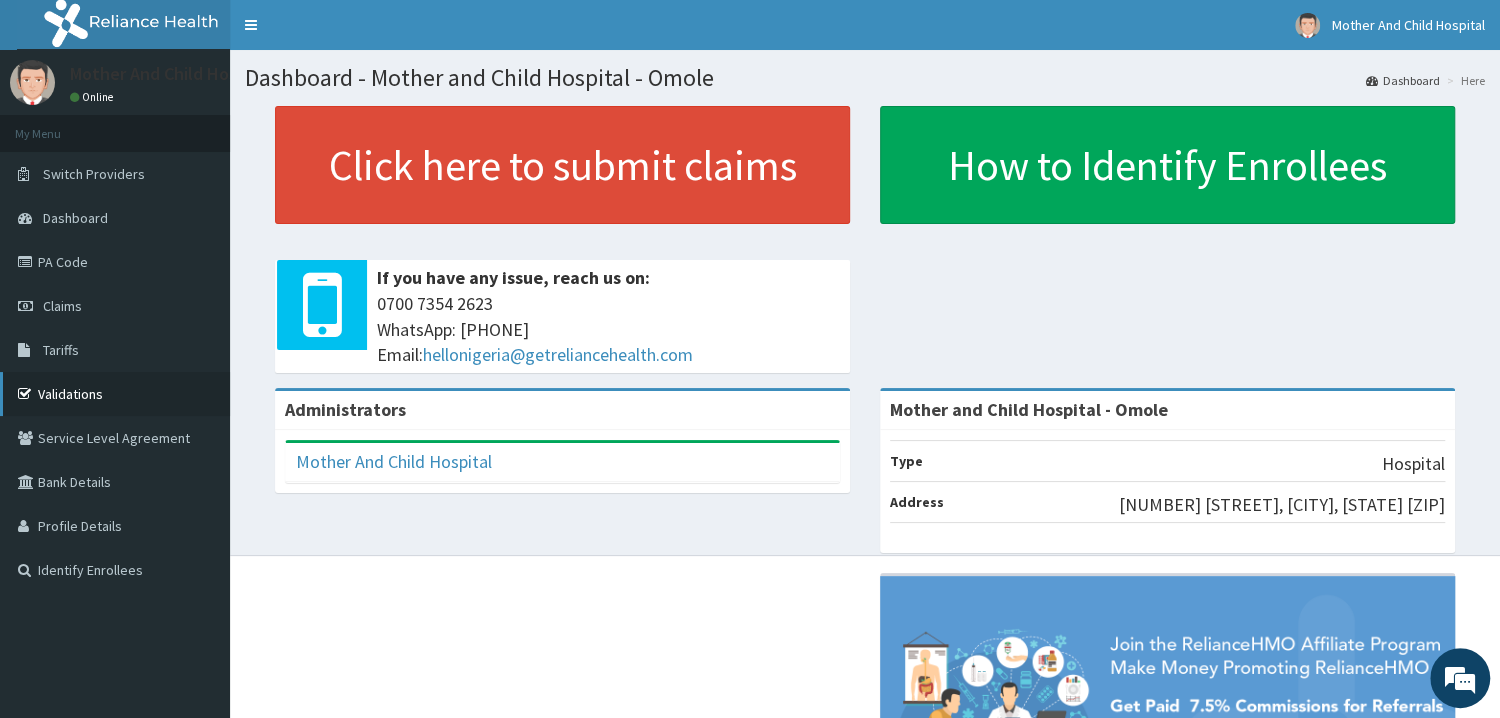 click on "Validations" at bounding box center [115, 394] 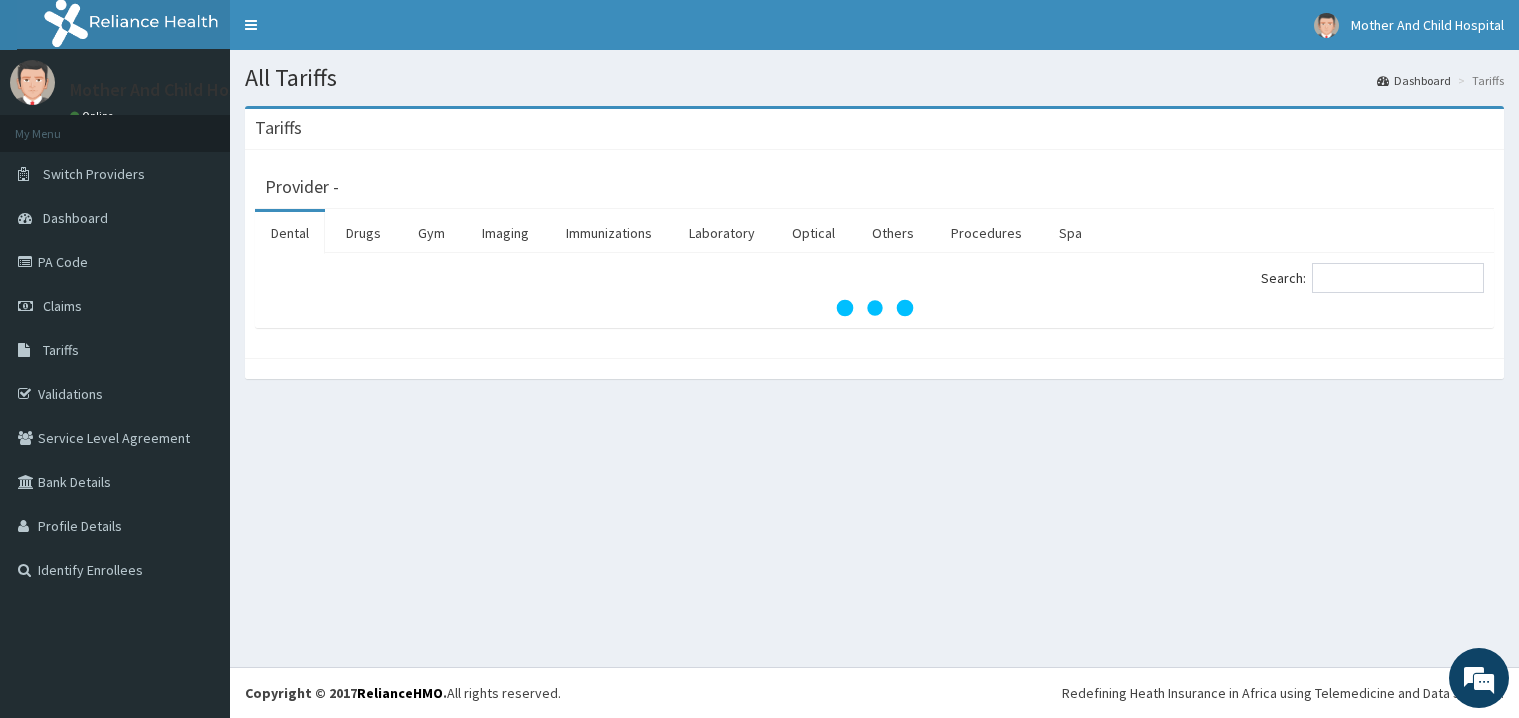 scroll, scrollTop: 0, scrollLeft: 0, axis: both 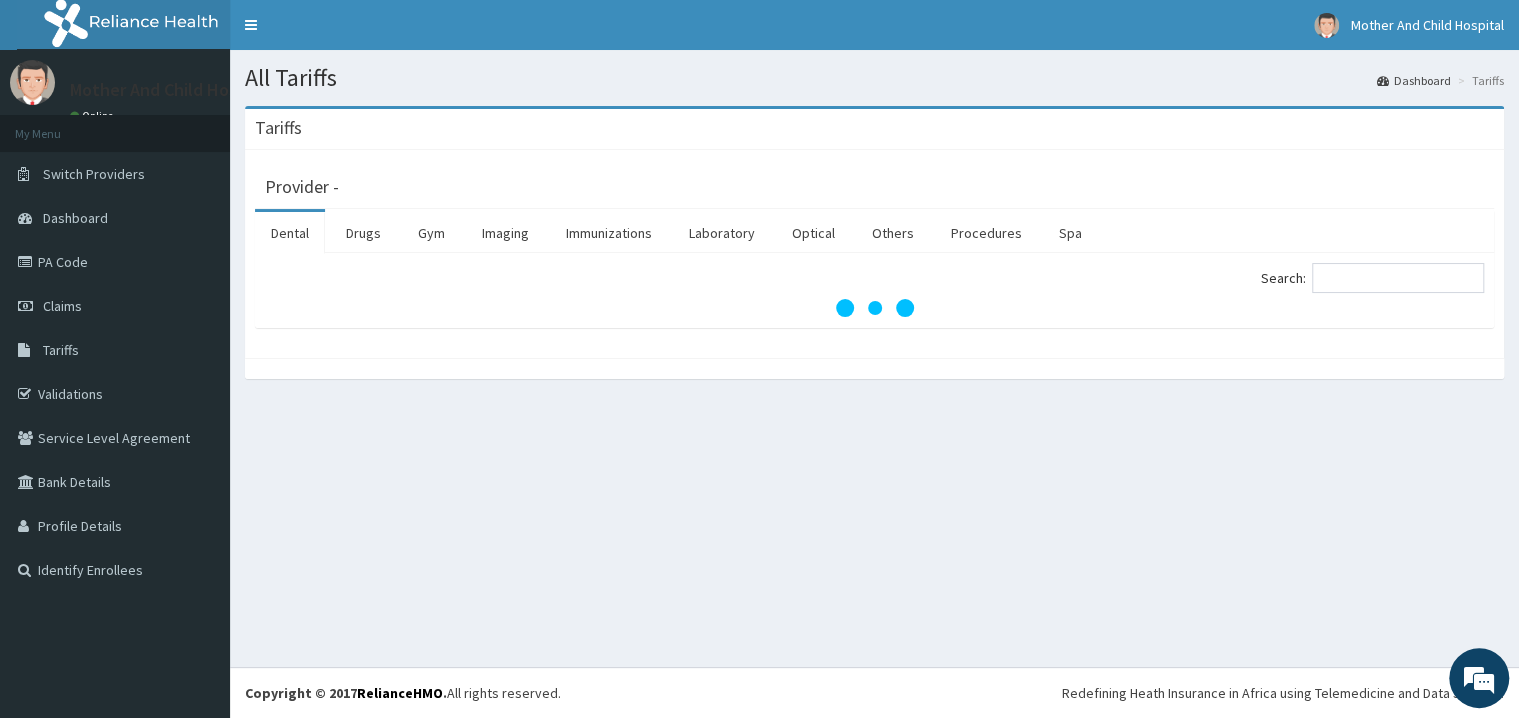 click on "Claims" at bounding box center [115, 306] 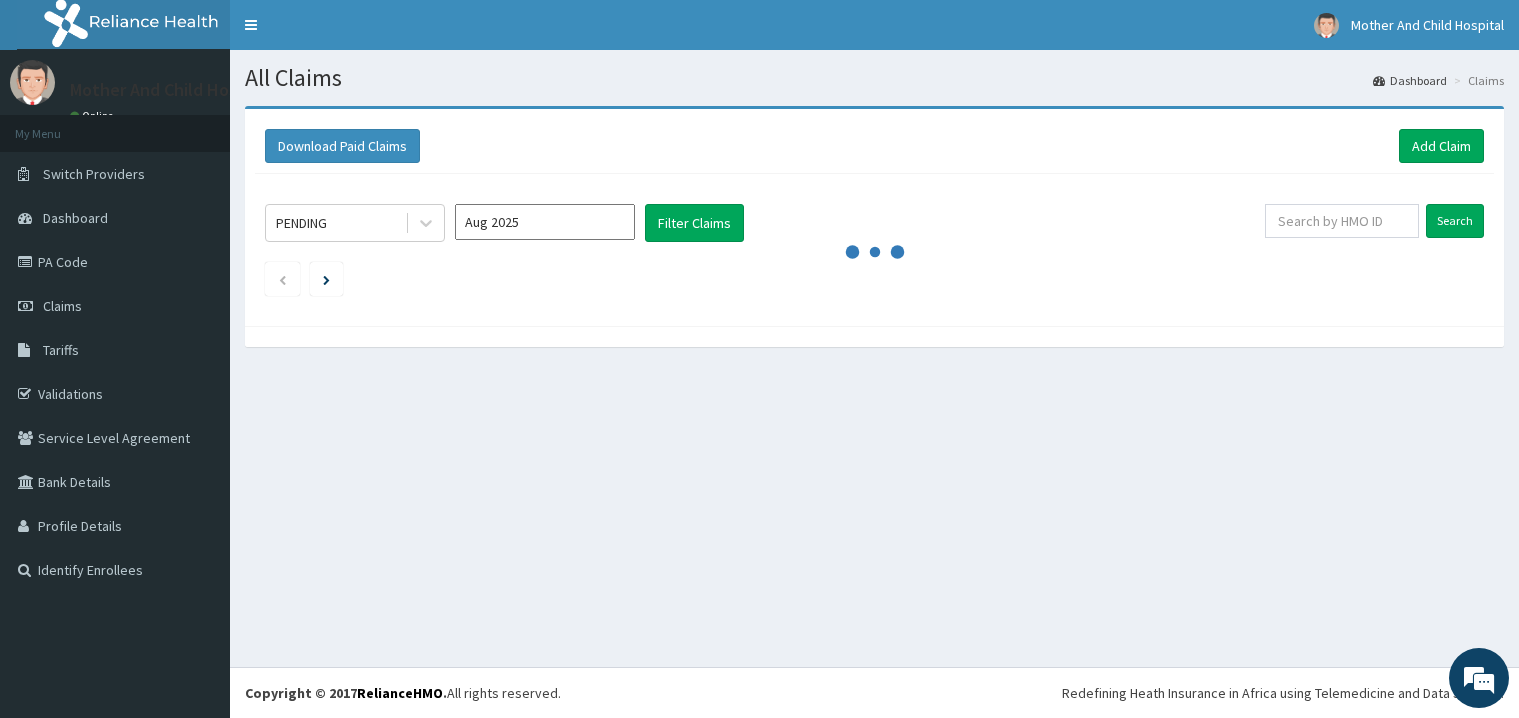 scroll, scrollTop: 0, scrollLeft: 0, axis: both 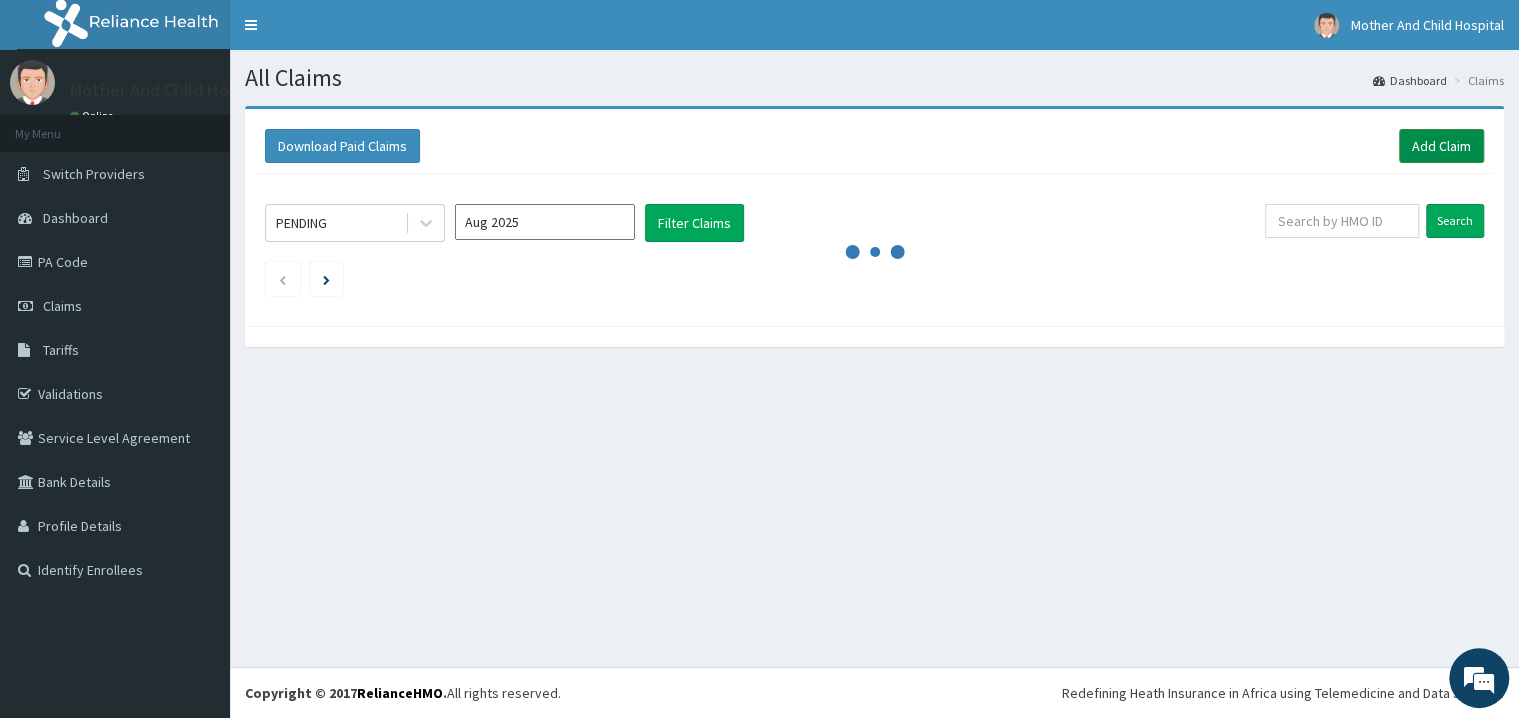 click on "Add Claim" at bounding box center (1441, 146) 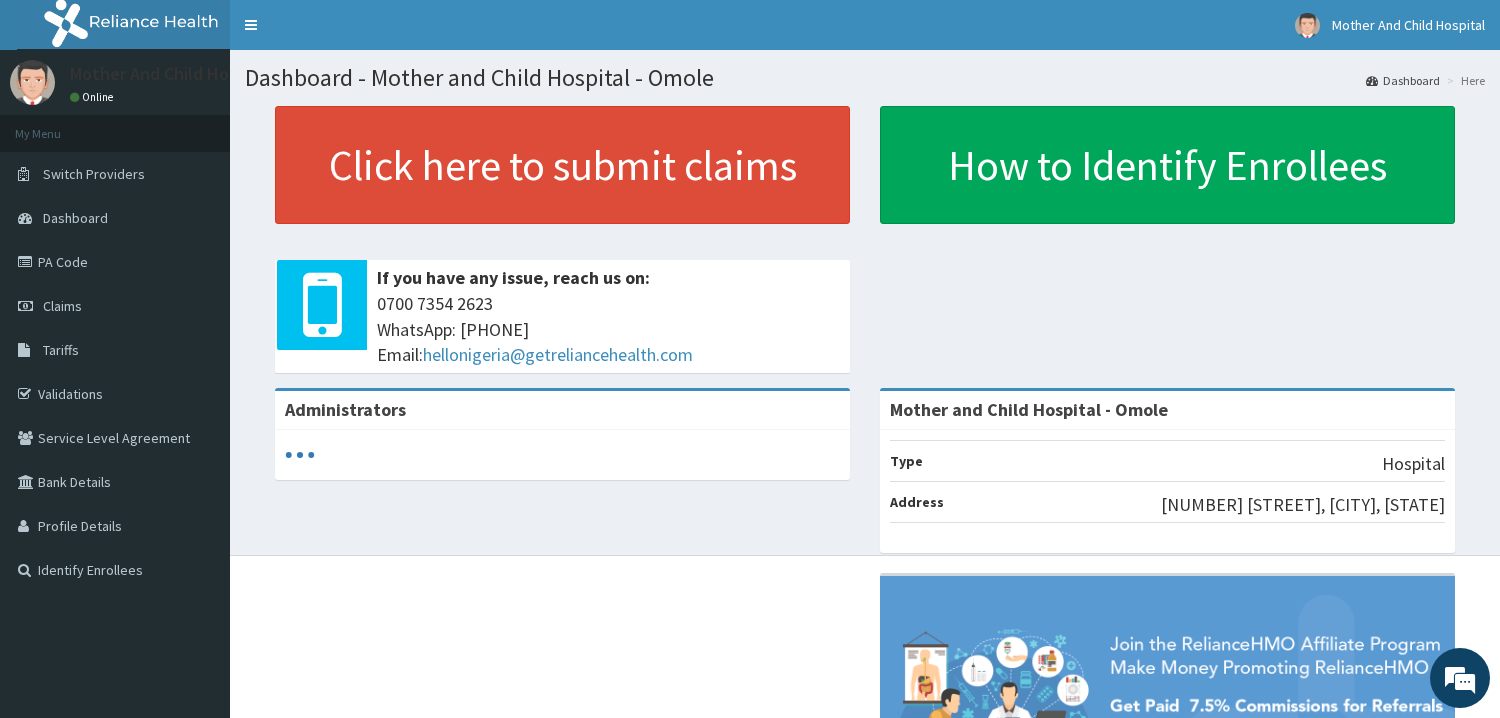 scroll, scrollTop: 0, scrollLeft: 0, axis: both 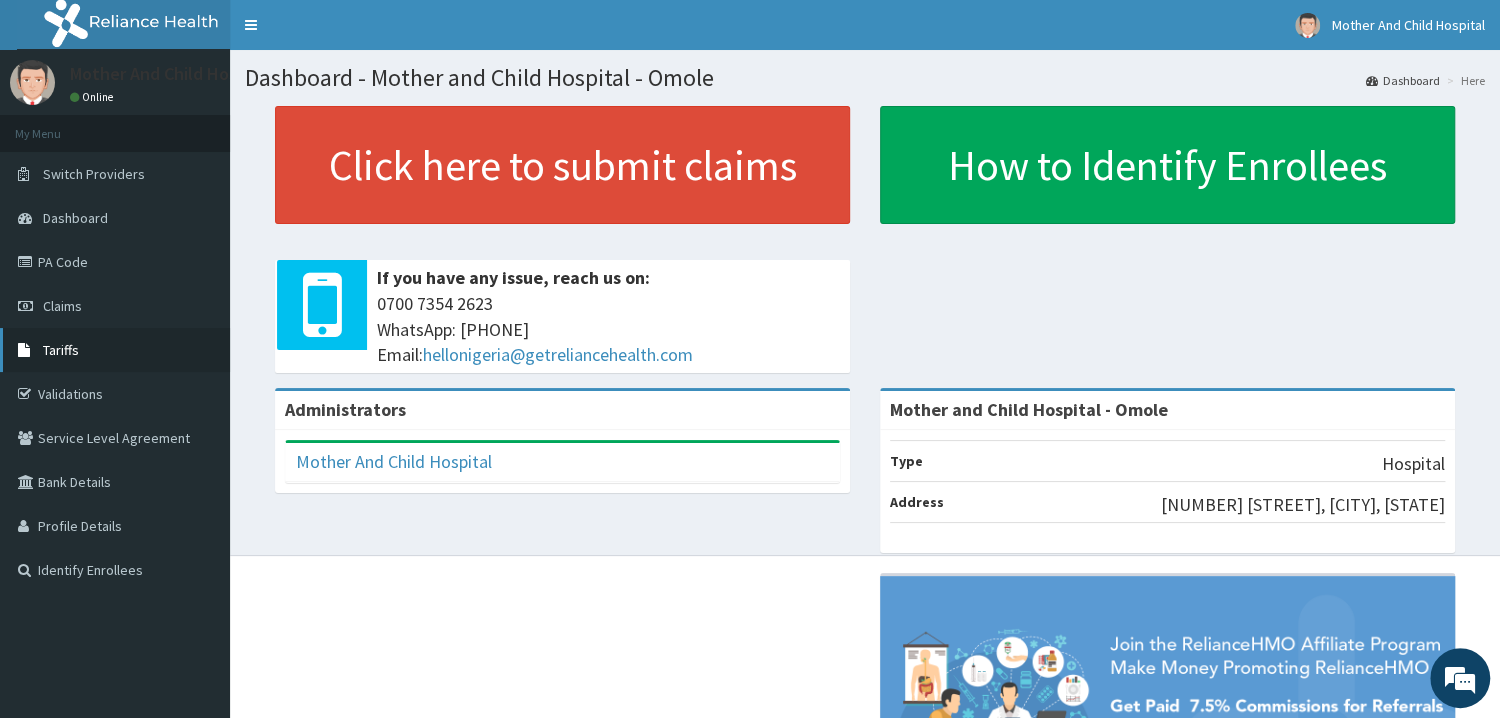 click on "Tariffs" at bounding box center [115, 350] 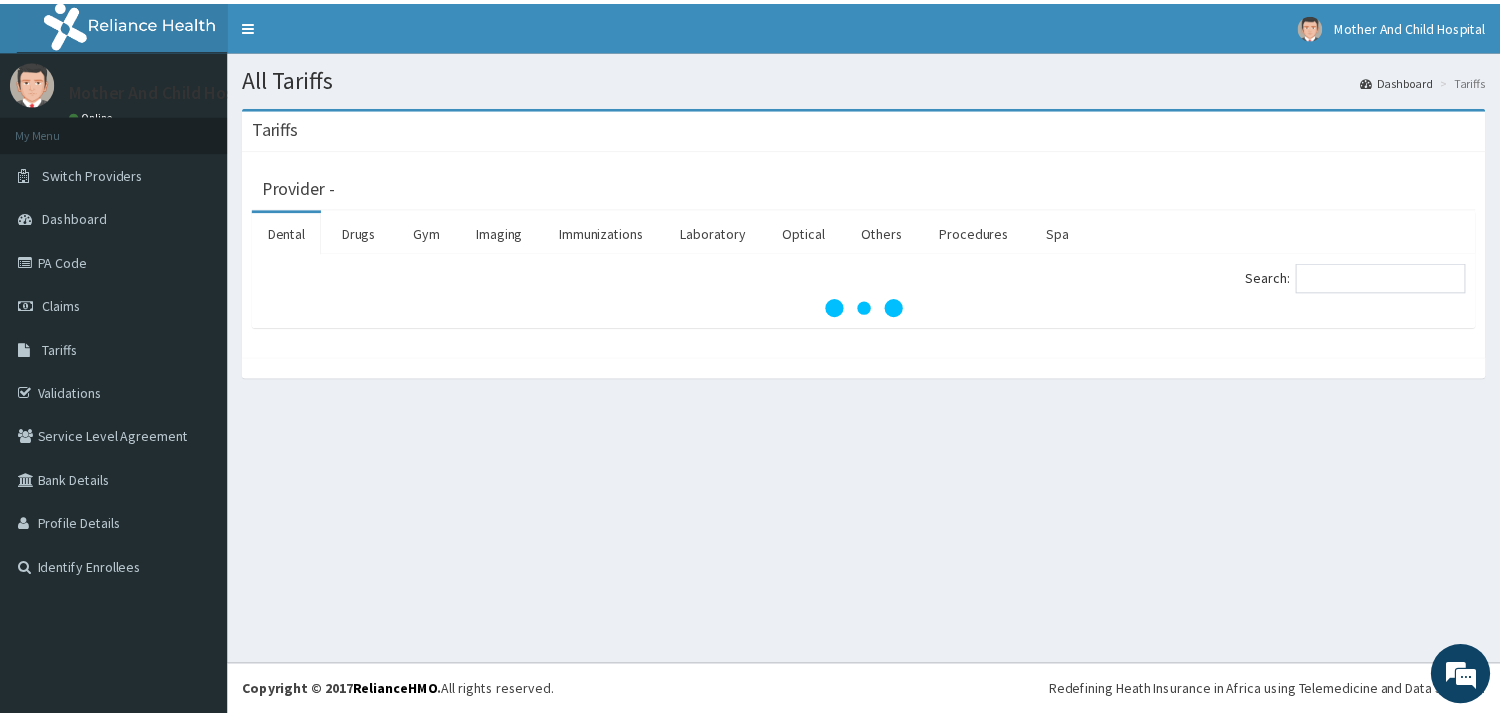 scroll, scrollTop: 0, scrollLeft: 0, axis: both 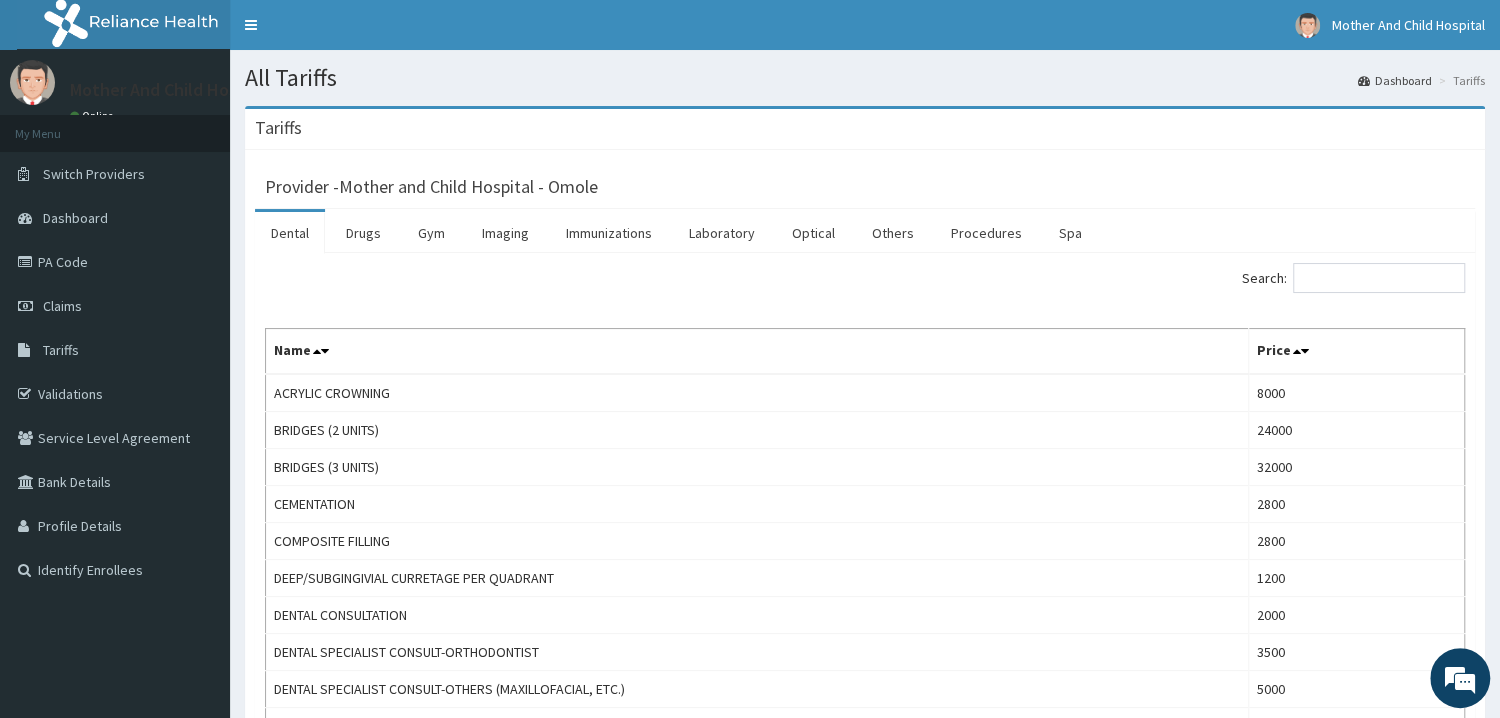 click on "Claims" at bounding box center [115, 306] 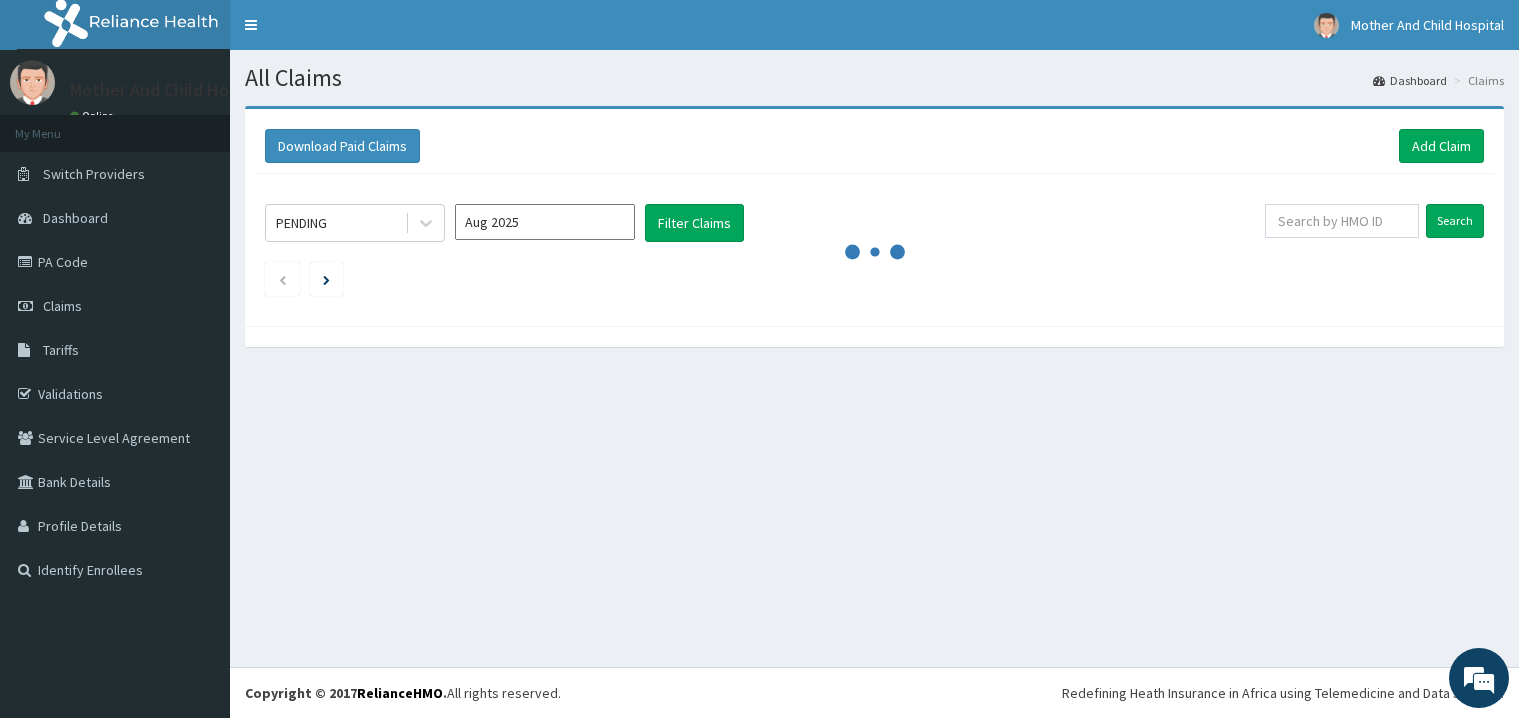 scroll, scrollTop: 0, scrollLeft: 0, axis: both 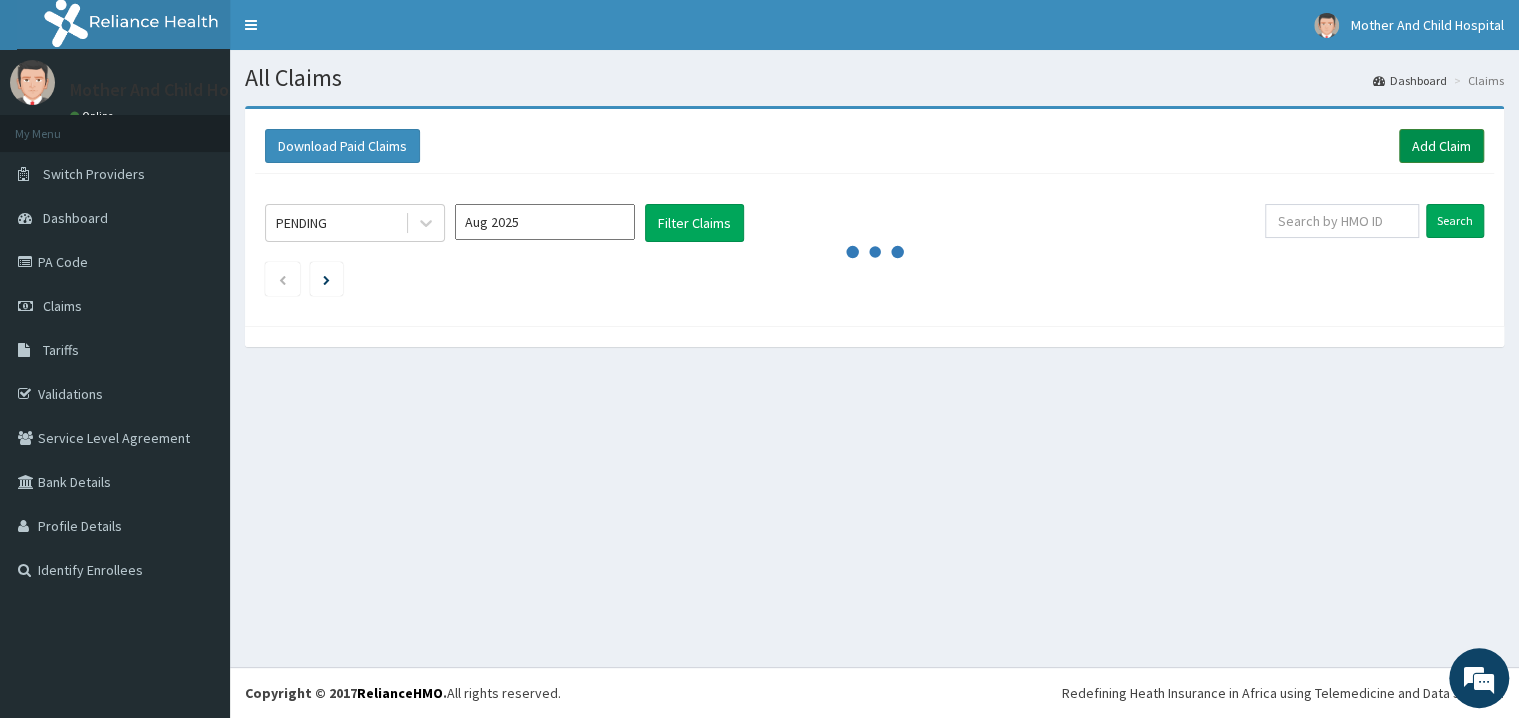 click on "Add Claim" at bounding box center (1441, 146) 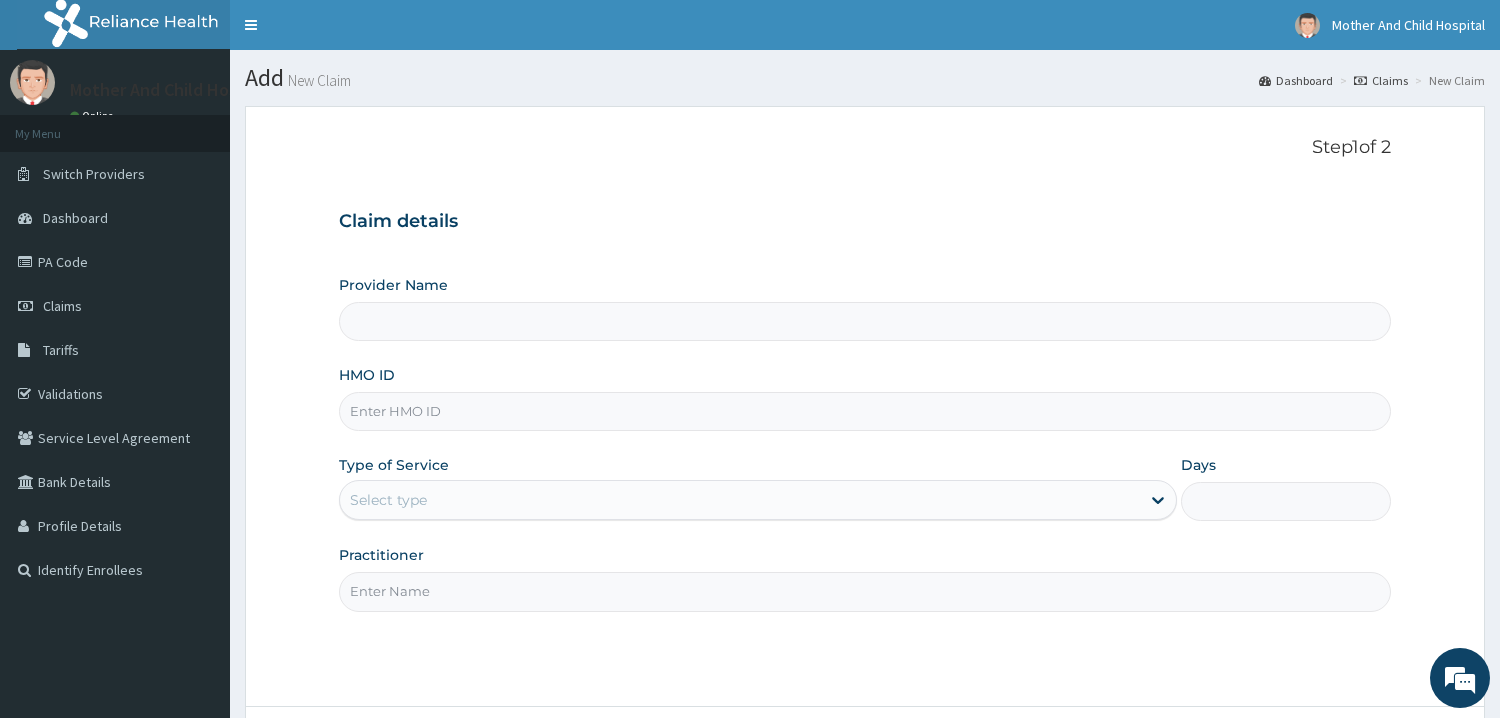 scroll, scrollTop: 0, scrollLeft: 0, axis: both 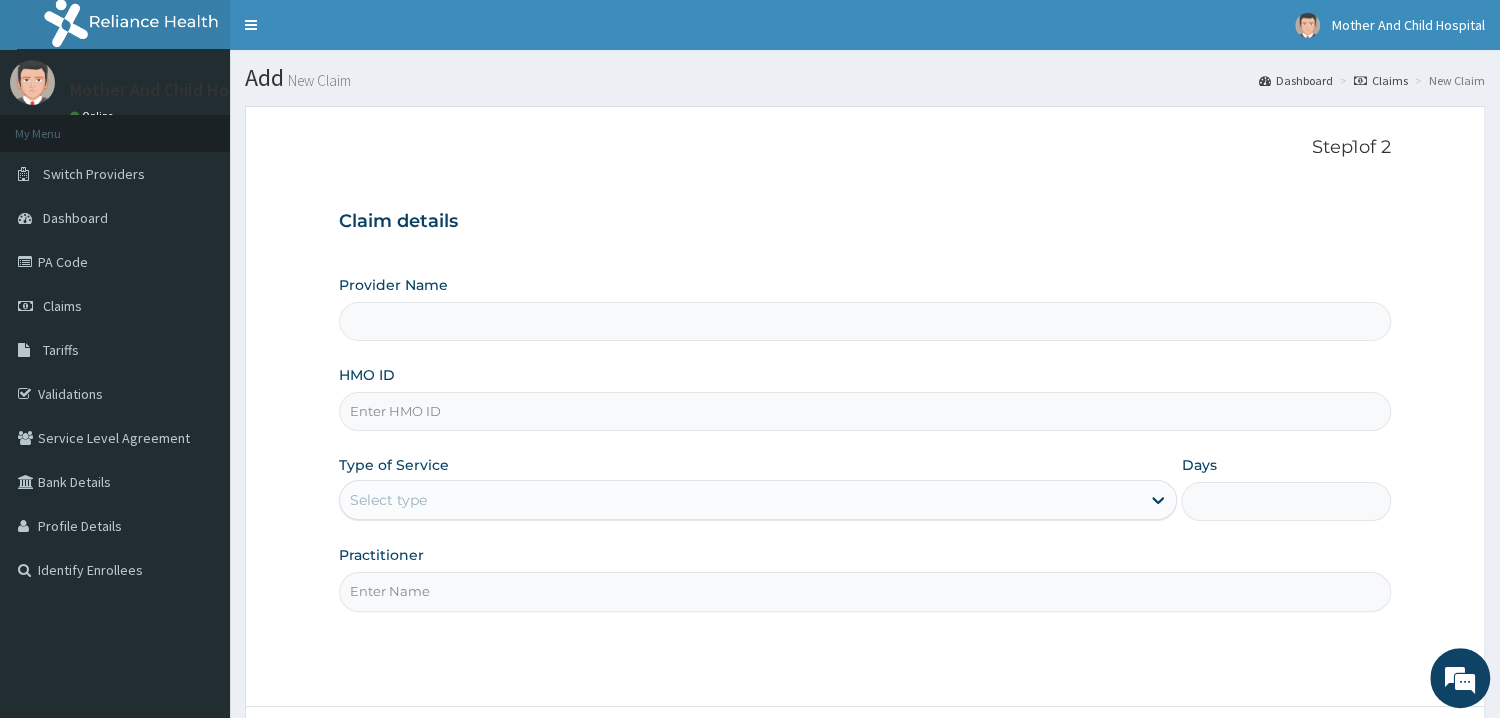 type on "Mother and Child Hospital - Omole" 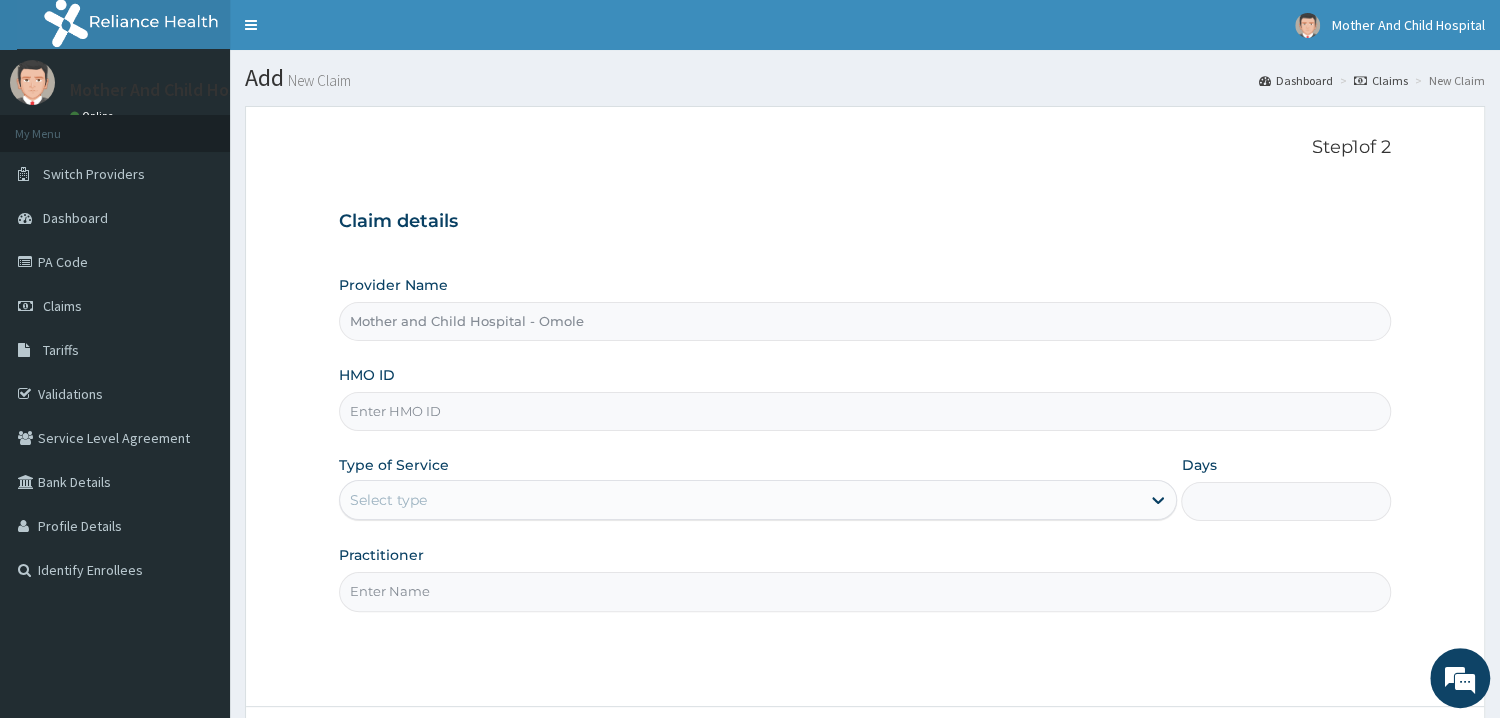 scroll, scrollTop: 0, scrollLeft: 0, axis: both 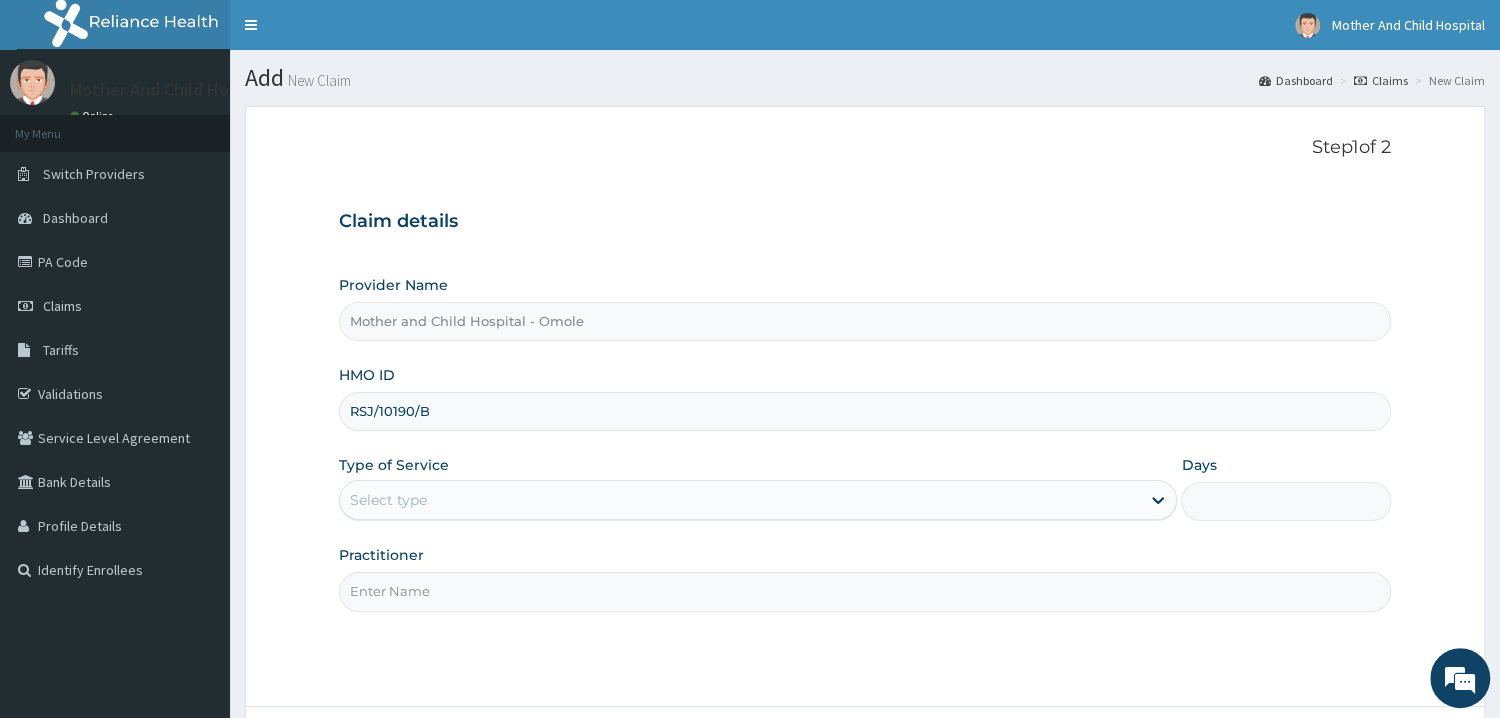 type on "RSJ/10190/B" 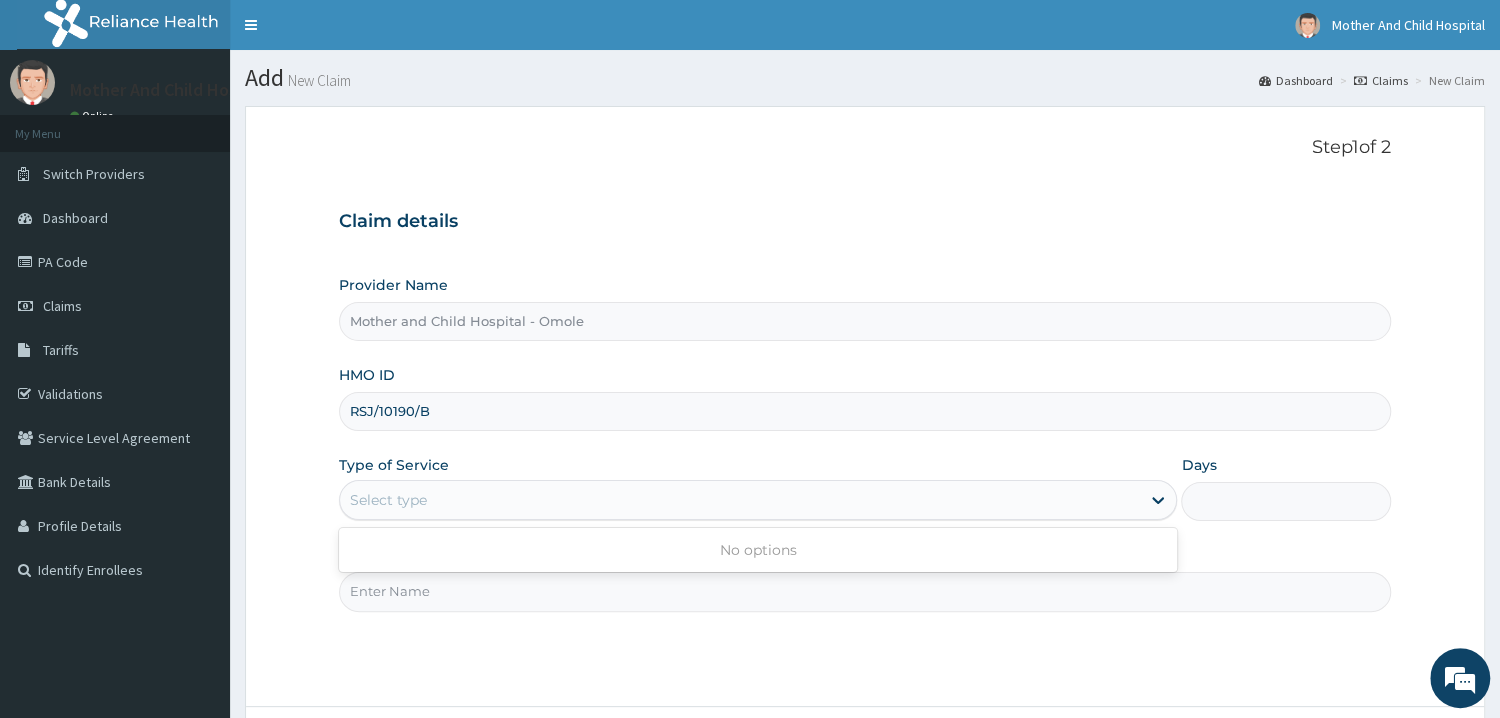 drag, startPoint x: 624, startPoint y: 508, endPoint x: 518, endPoint y: 588, distance: 132.8006 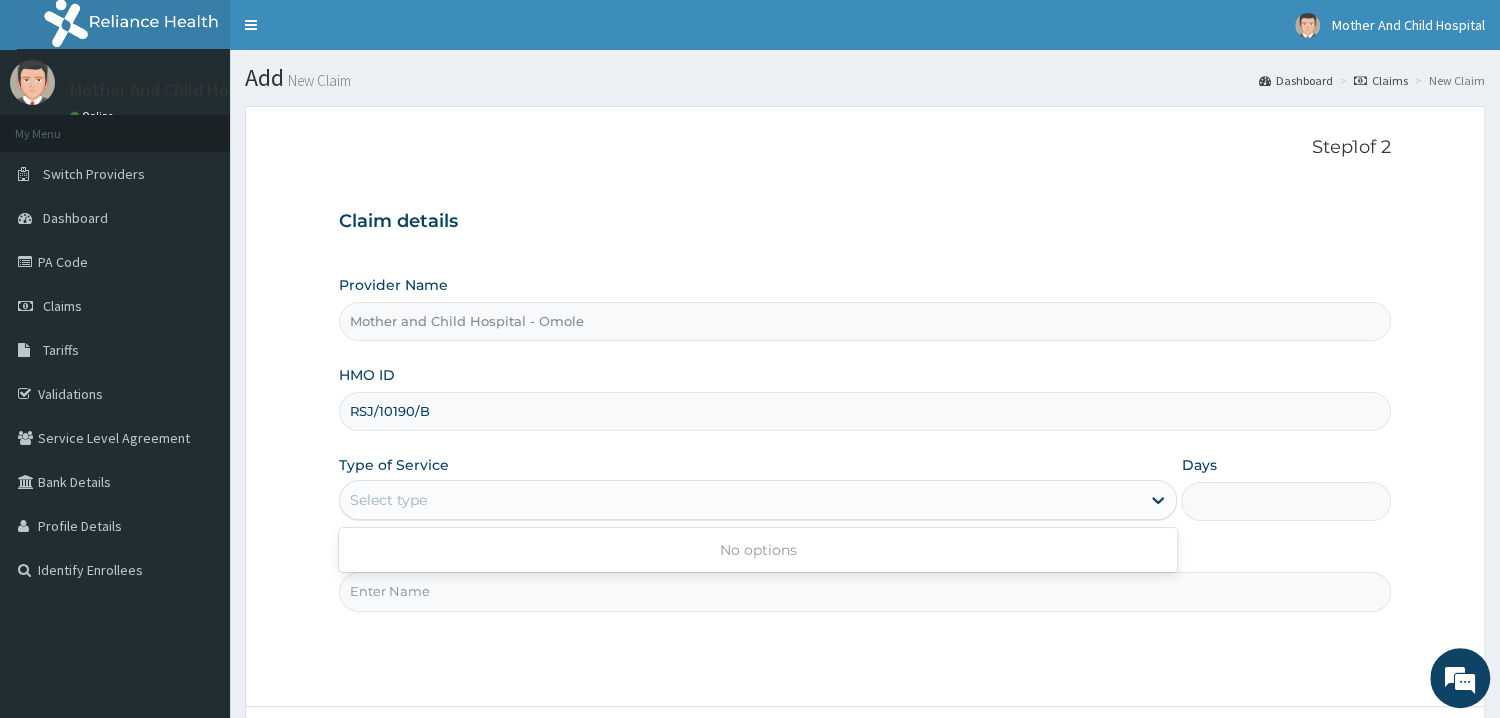click on "Provider Name Mother and Child Hospital - [HMO ID] Type of Service Use Up and Down to choose options, press Enter to select the currently focused option, press Escape to exit the menu, press Tab to select the option and exit the menu. Select type No options Days Practitioner" at bounding box center [865, 443] 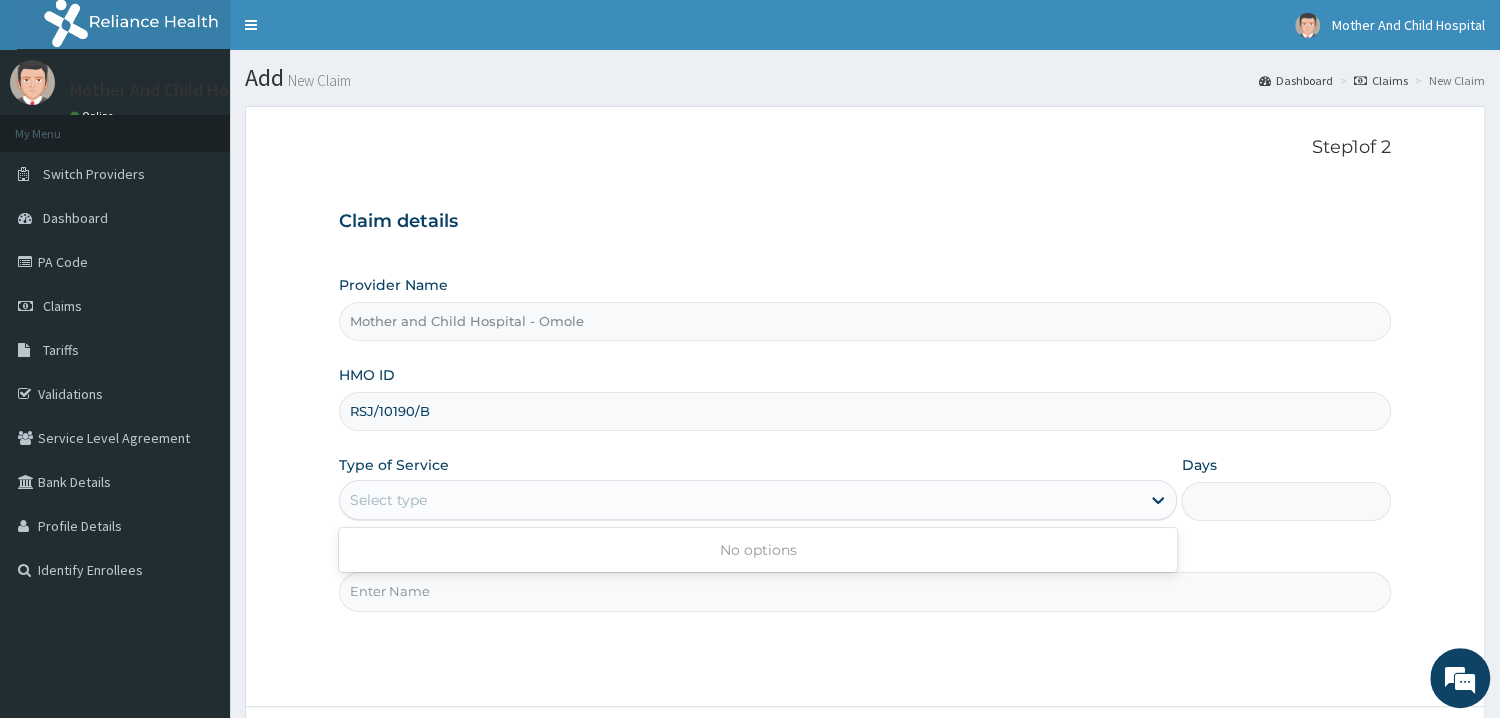 click on "Select type" at bounding box center [740, 500] 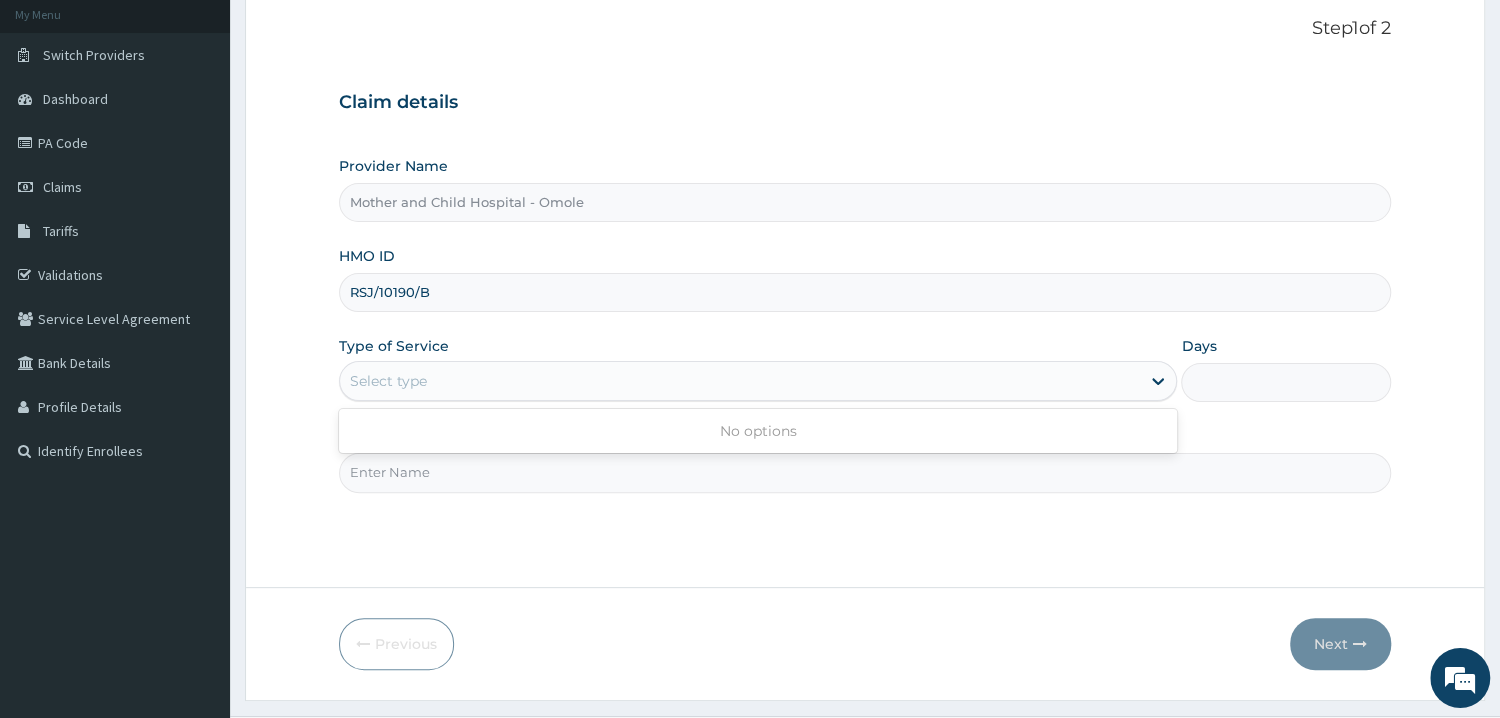 scroll, scrollTop: 168, scrollLeft: 0, axis: vertical 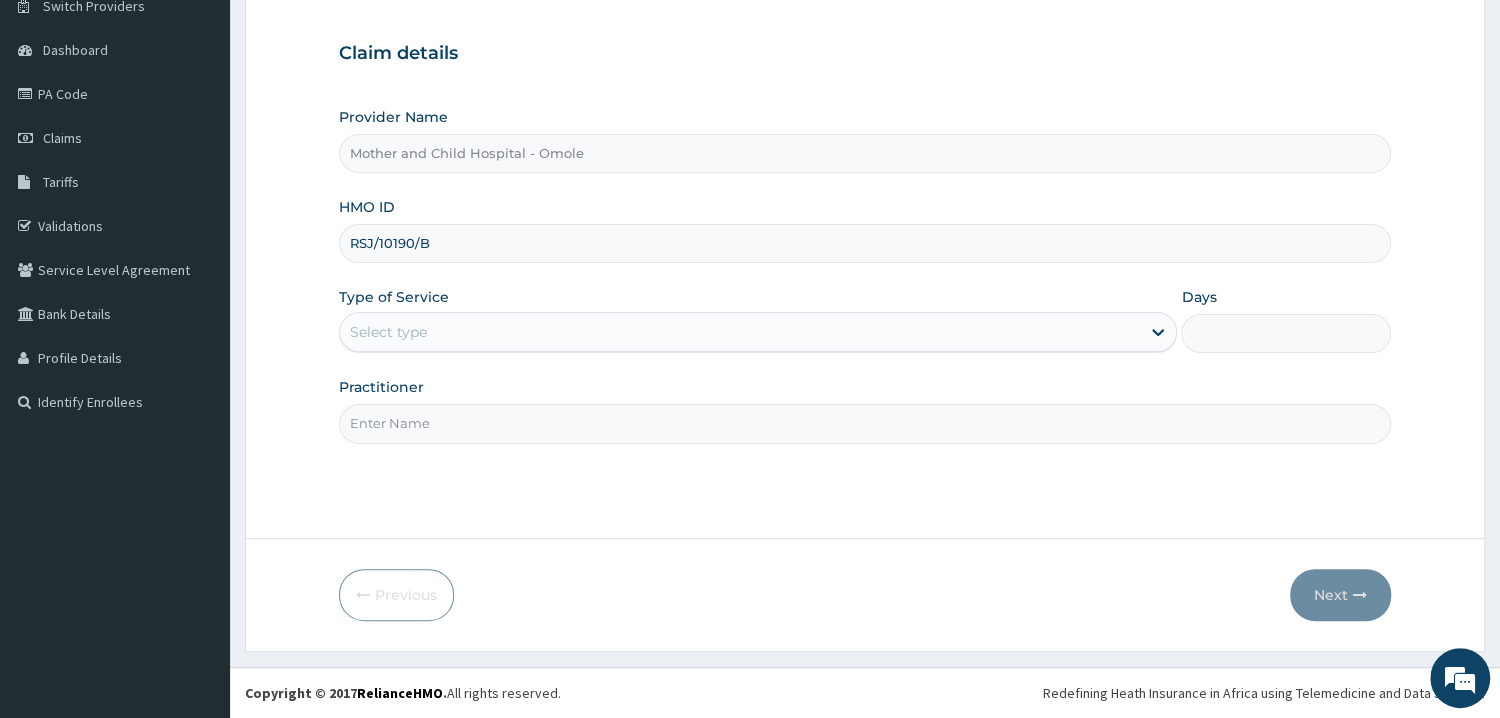 click on "Type of Service" at bounding box center (394, 297) 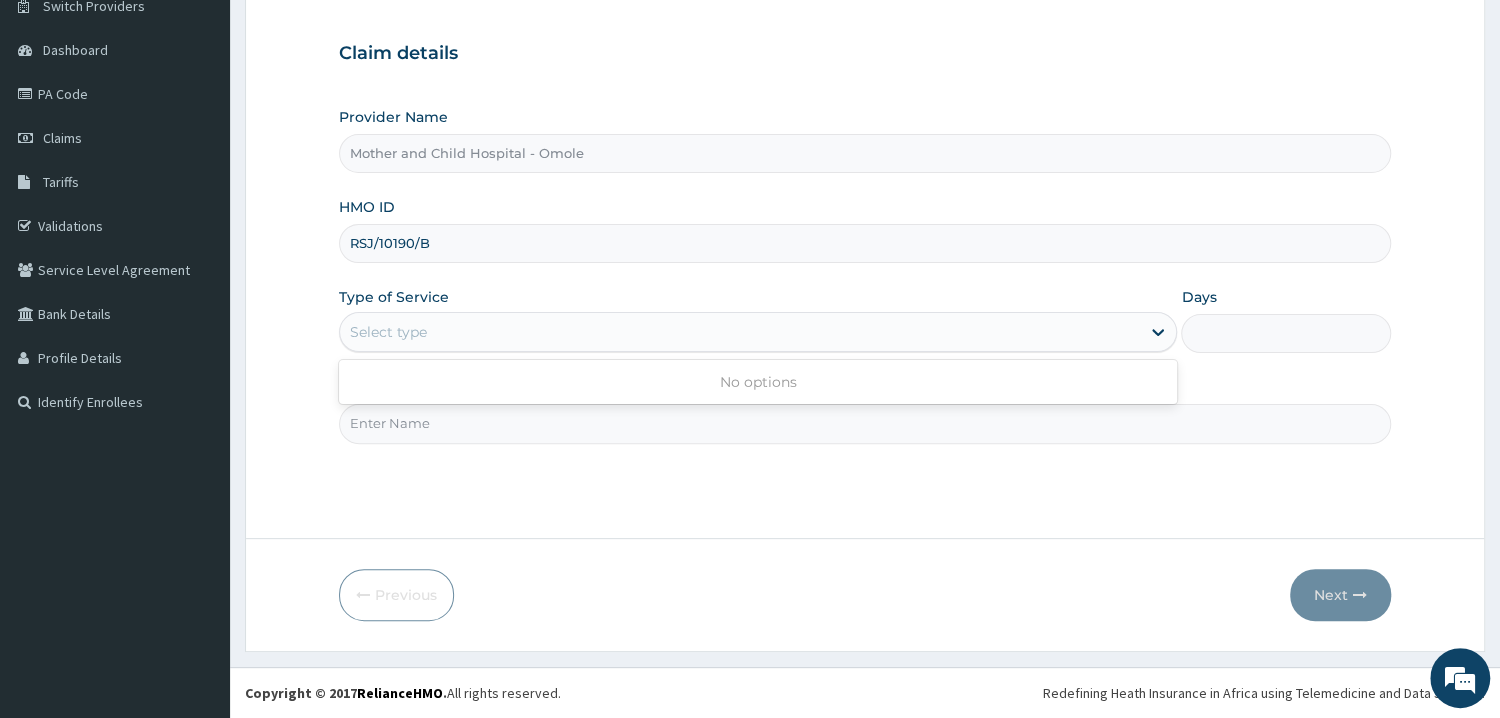 click on "Select type" at bounding box center (740, 332) 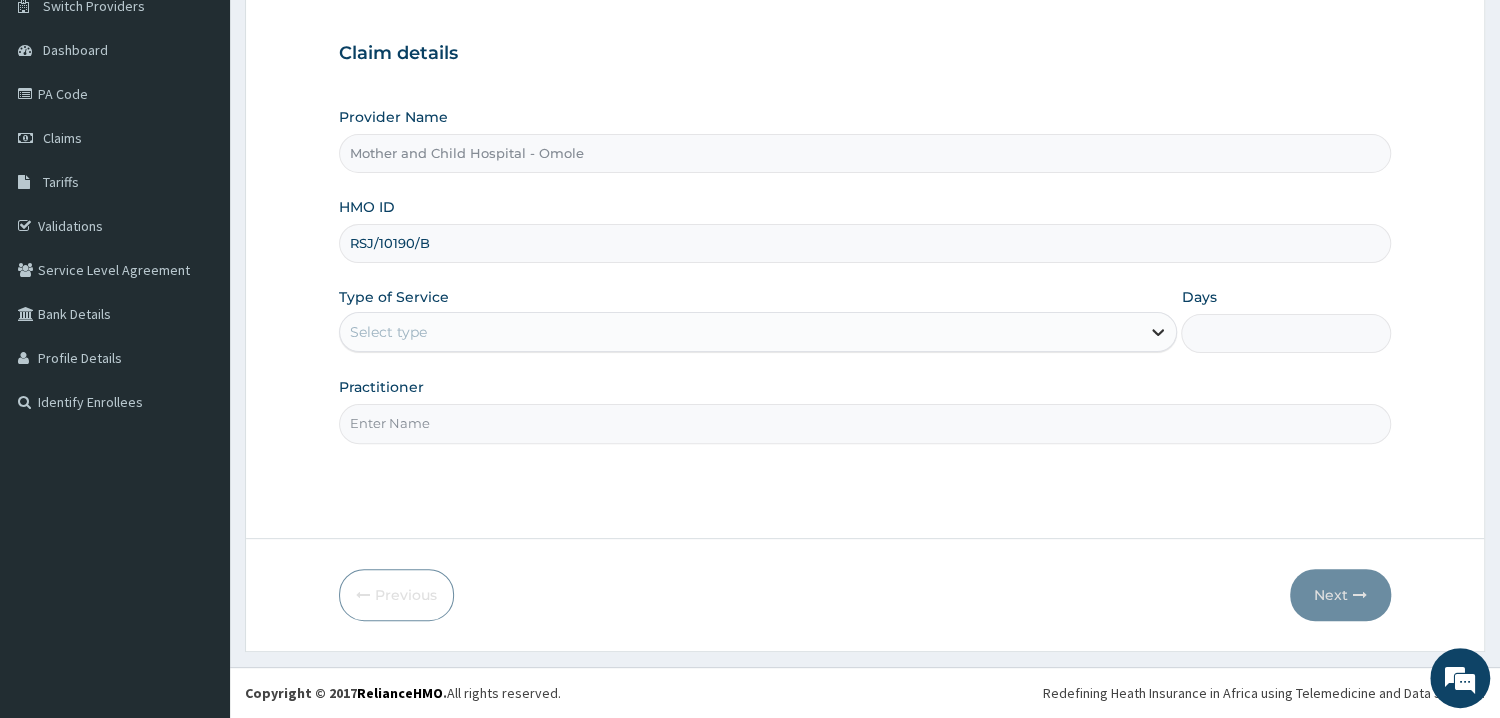click 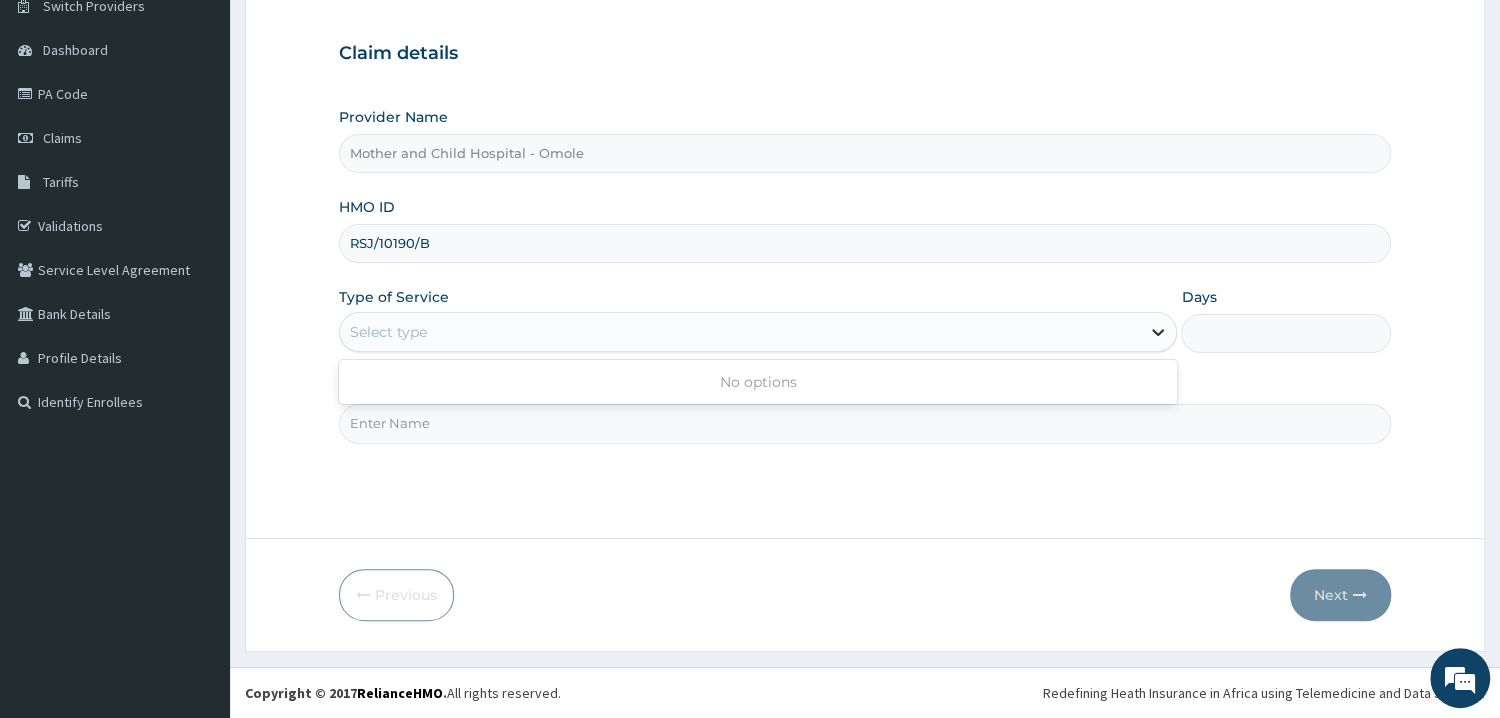 click 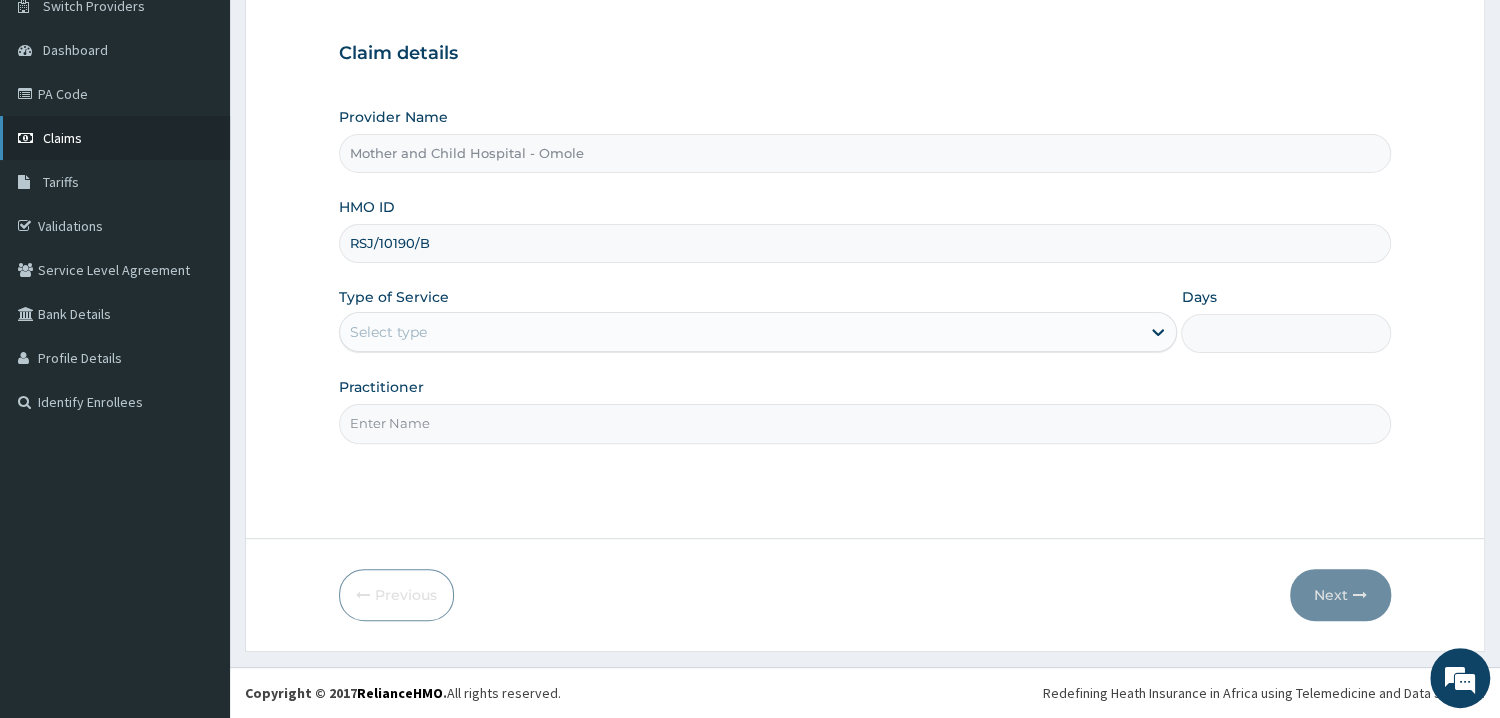 click on "Claims" at bounding box center (115, 138) 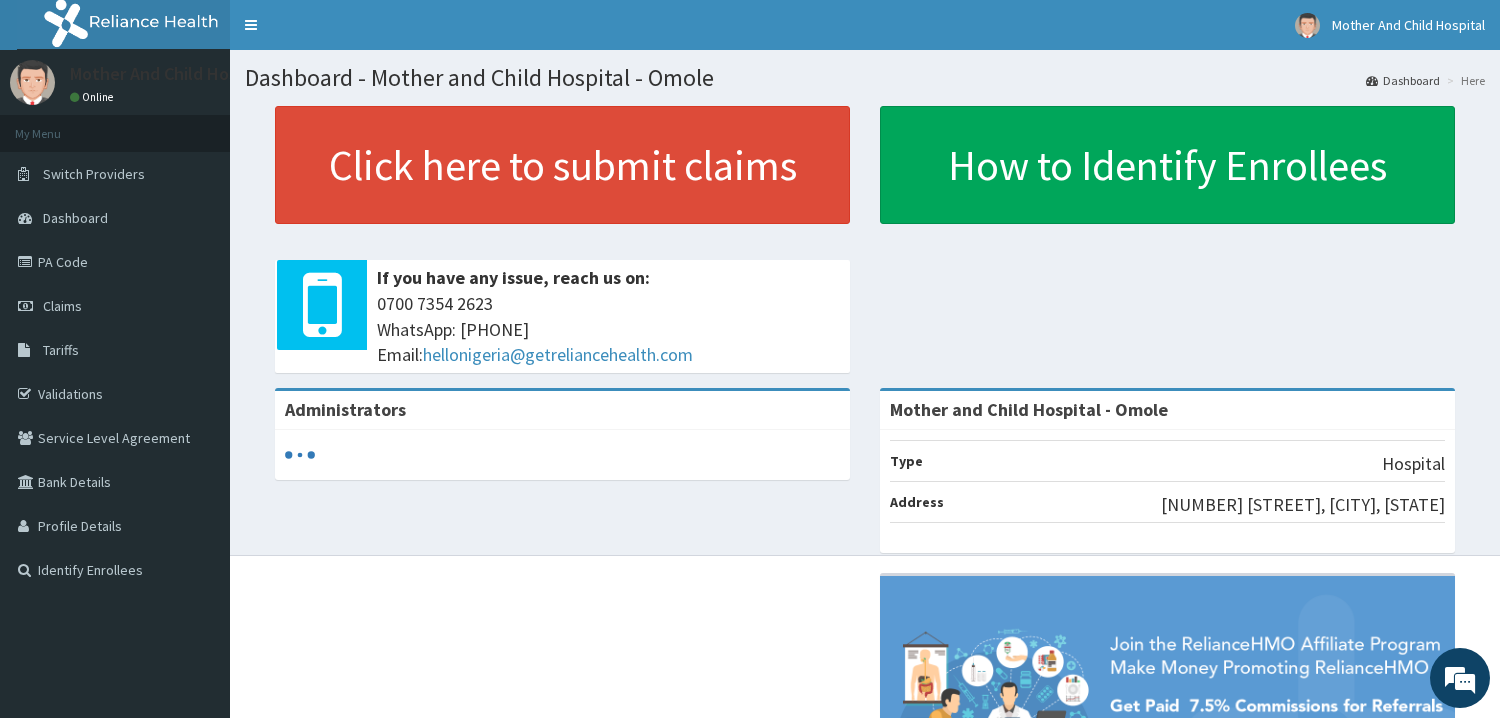 scroll, scrollTop: 0, scrollLeft: 0, axis: both 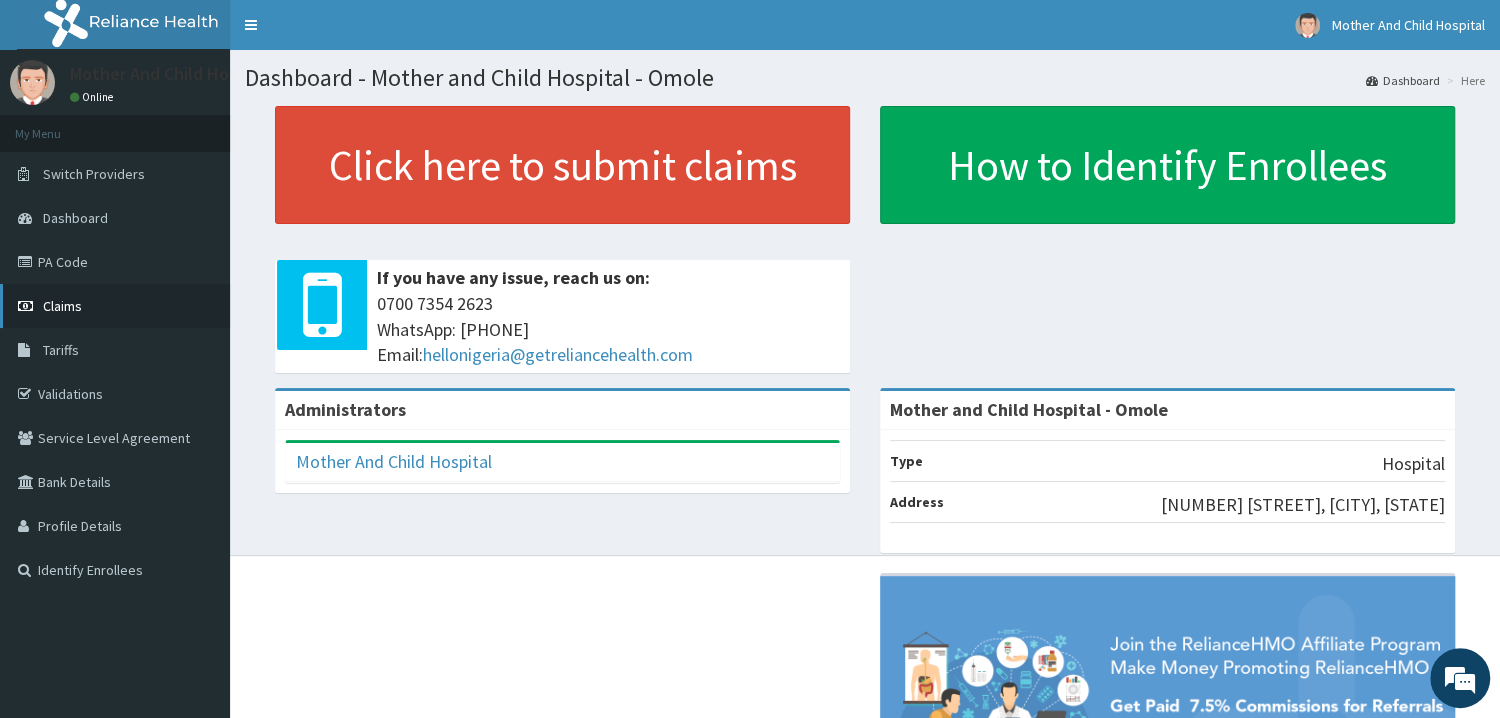 click on "Claims" at bounding box center [115, 306] 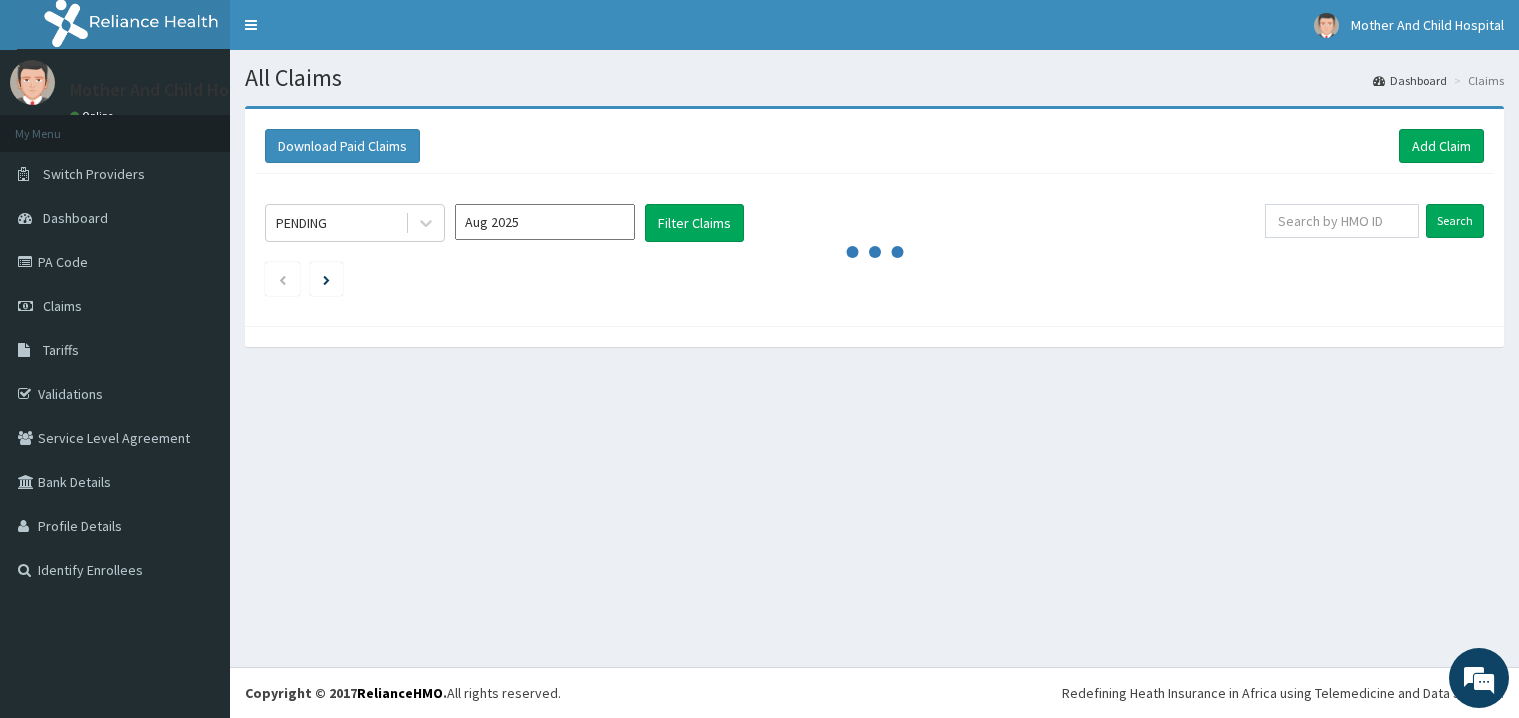 scroll, scrollTop: 0, scrollLeft: 0, axis: both 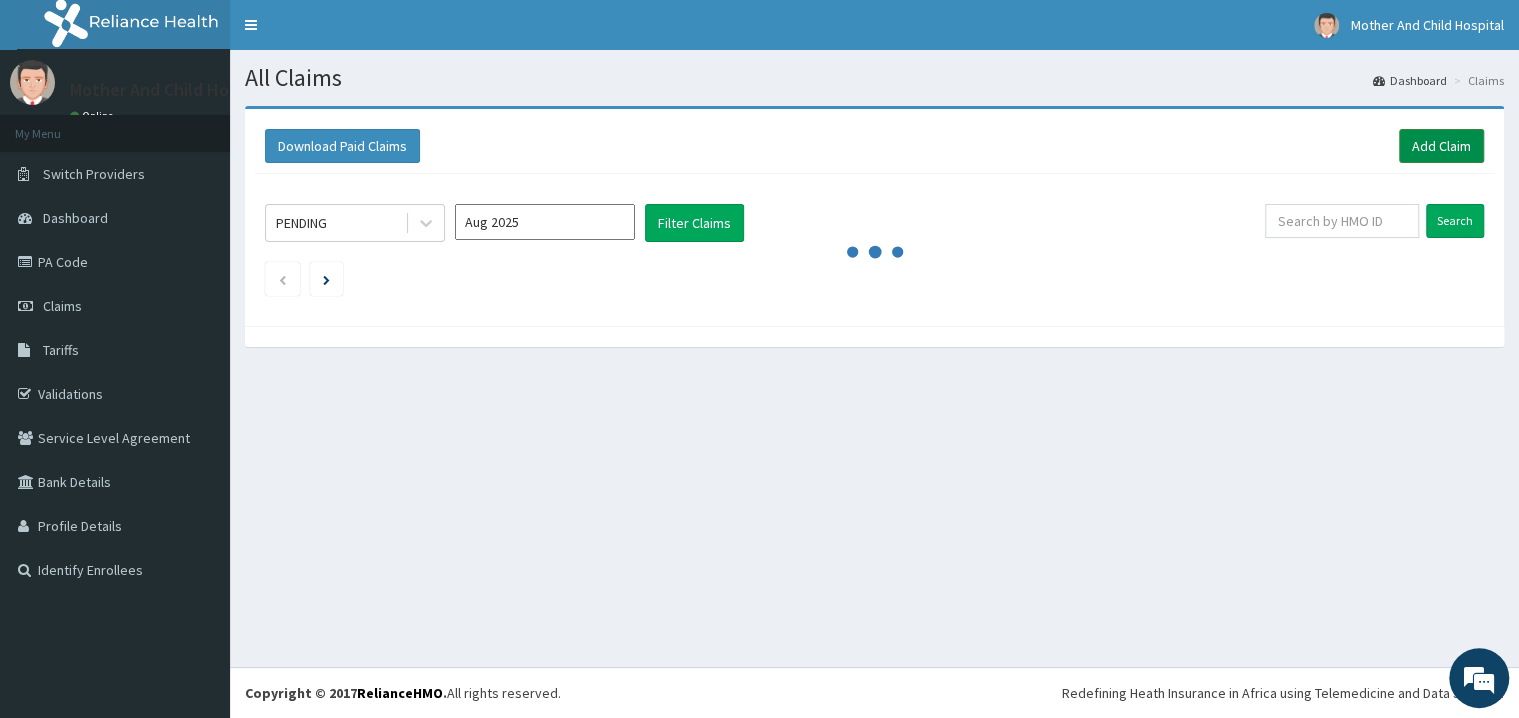 click on "Add Claim" at bounding box center [1441, 146] 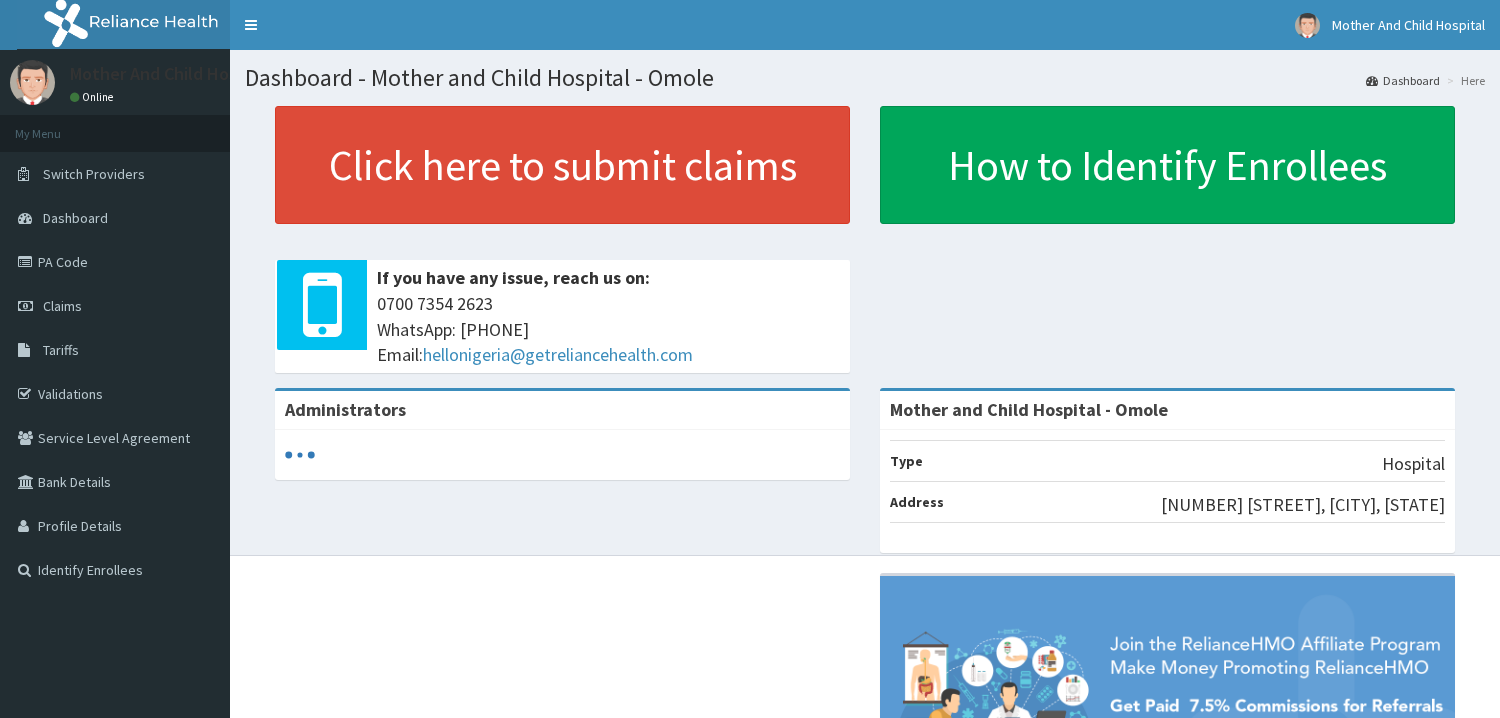 scroll, scrollTop: 0, scrollLeft: 0, axis: both 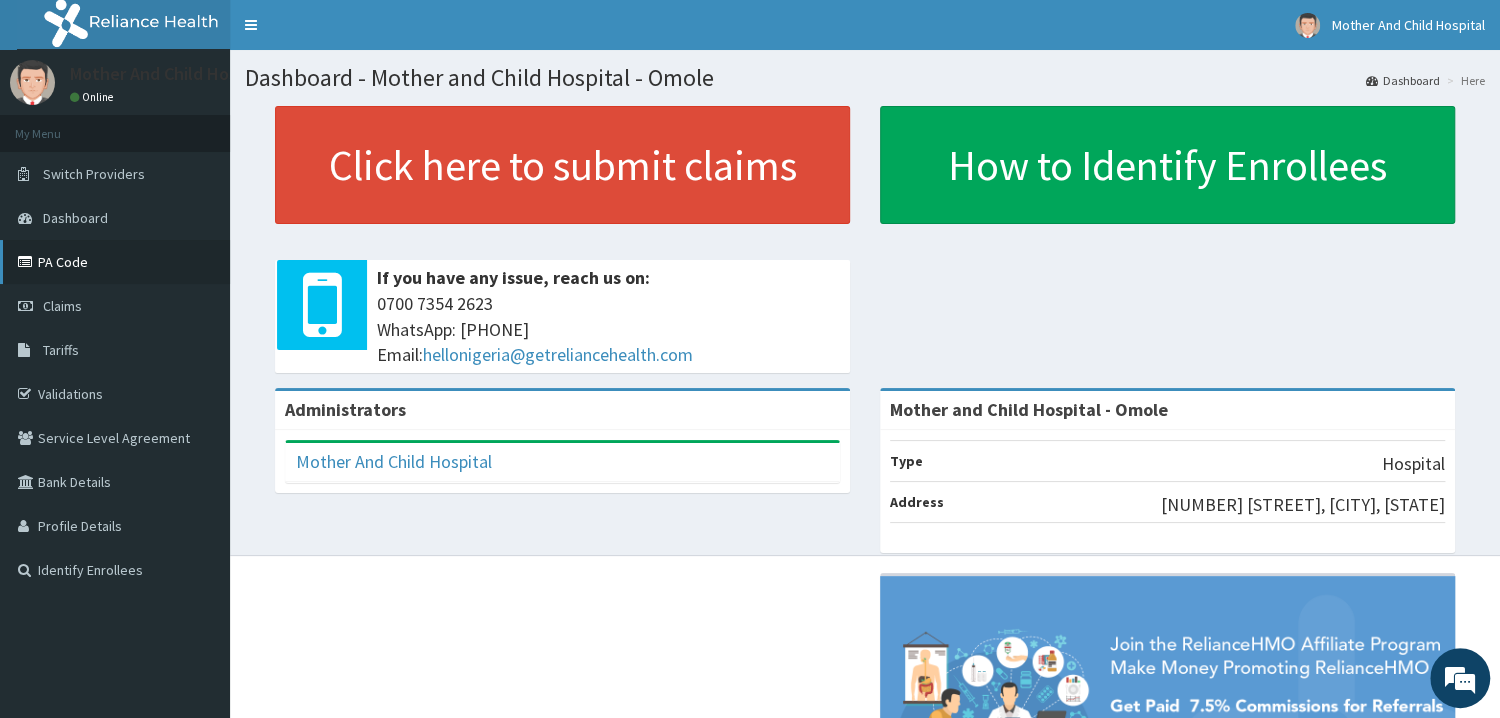 click on "PA Code" at bounding box center (115, 262) 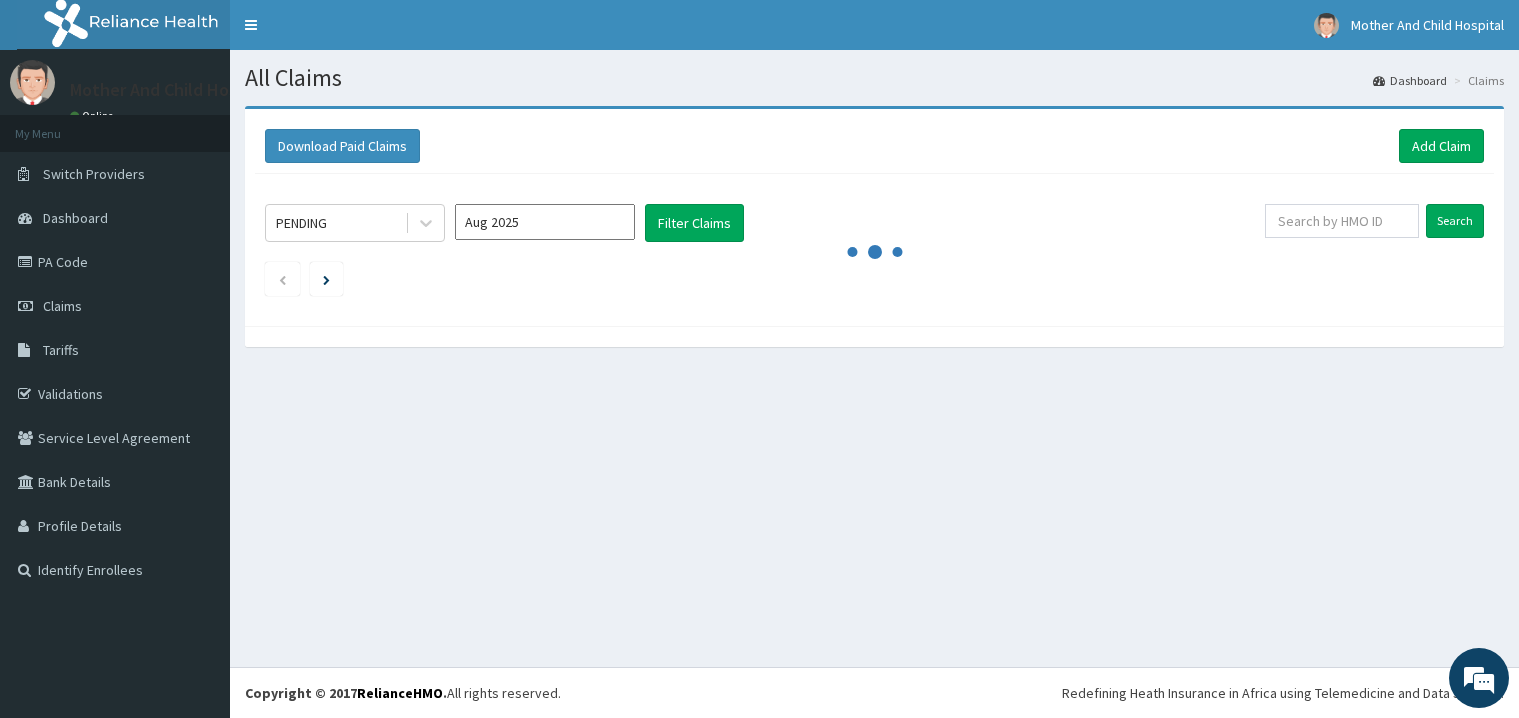 scroll, scrollTop: 0, scrollLeft: 0, axis: both 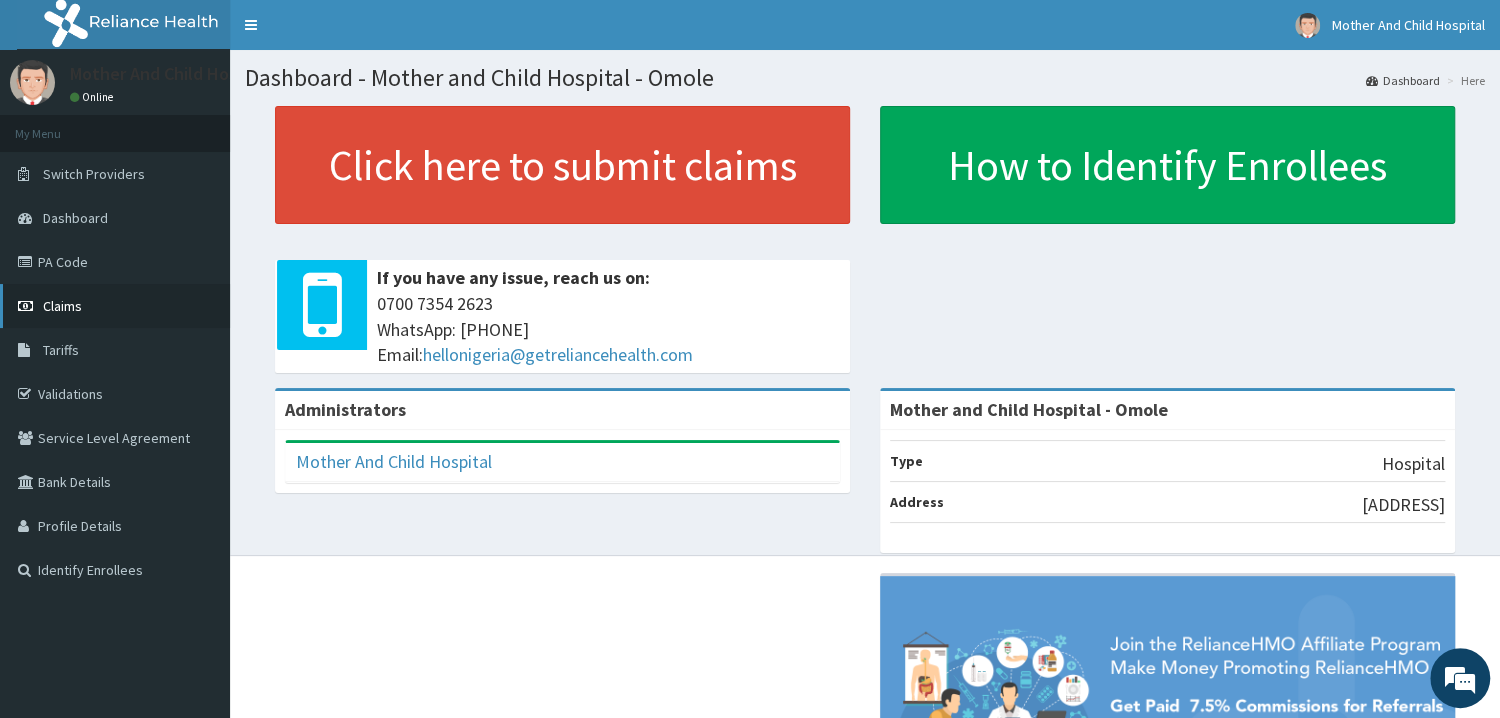 click on "Claims" at bounding box center (115, 306) 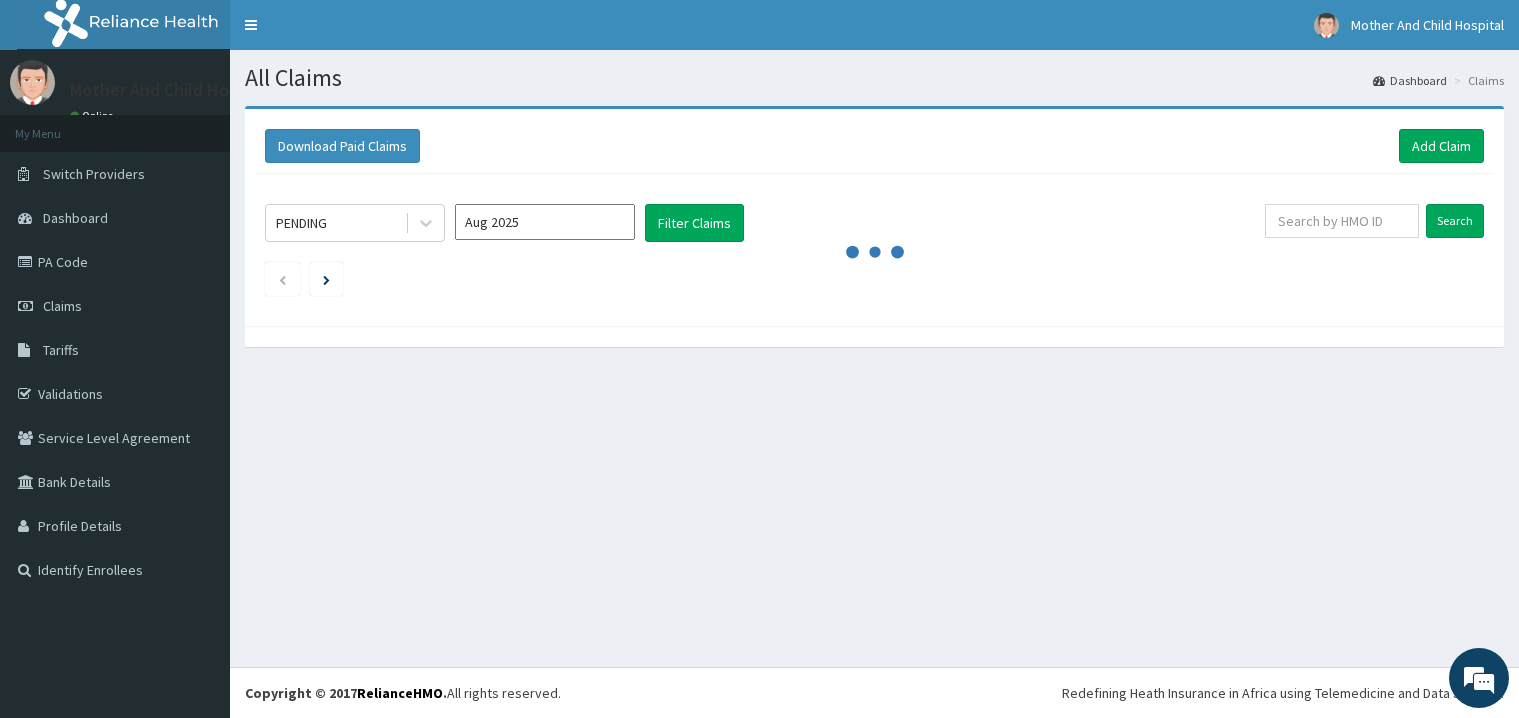 scroll, scrollTop: 0, scrollLeft: 0, axis: both 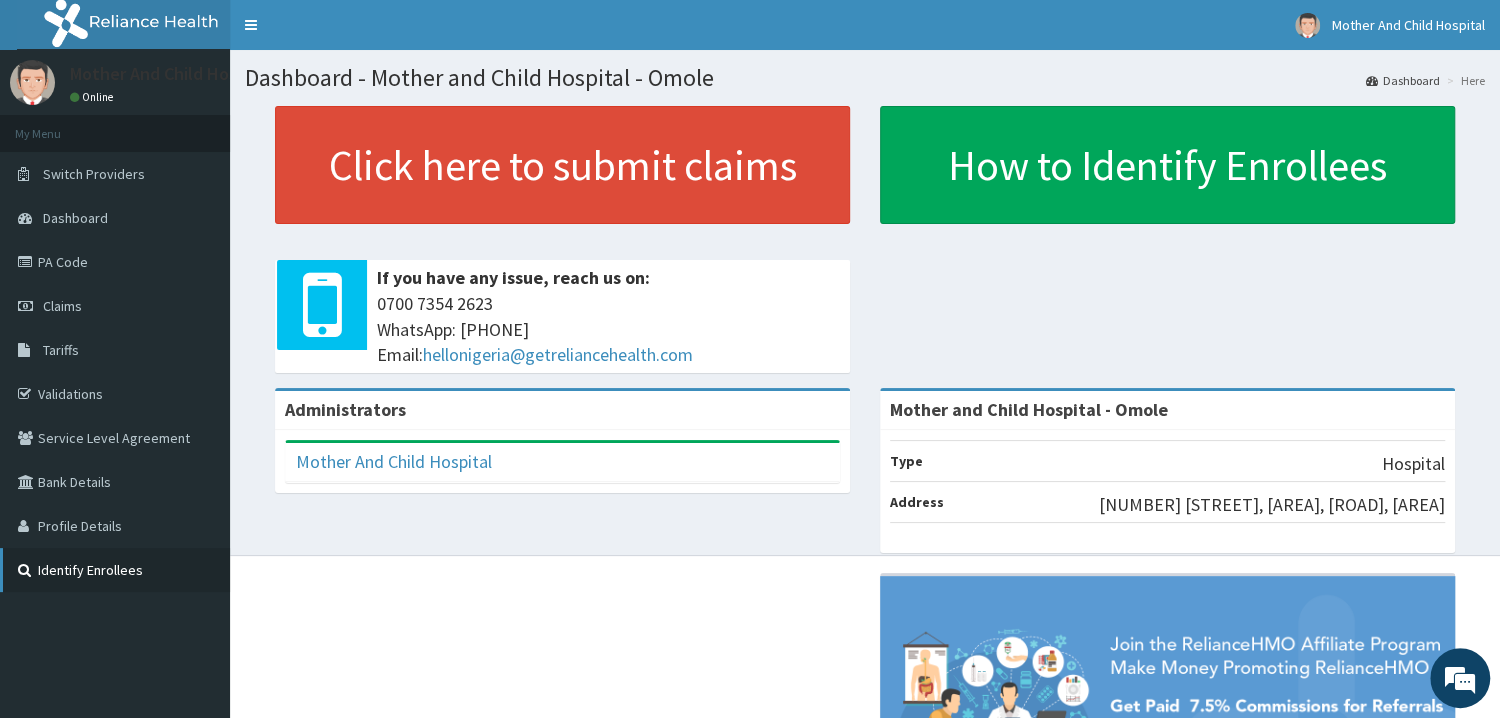 click on "Identify Enrollees" at bounding box center [115, 570] 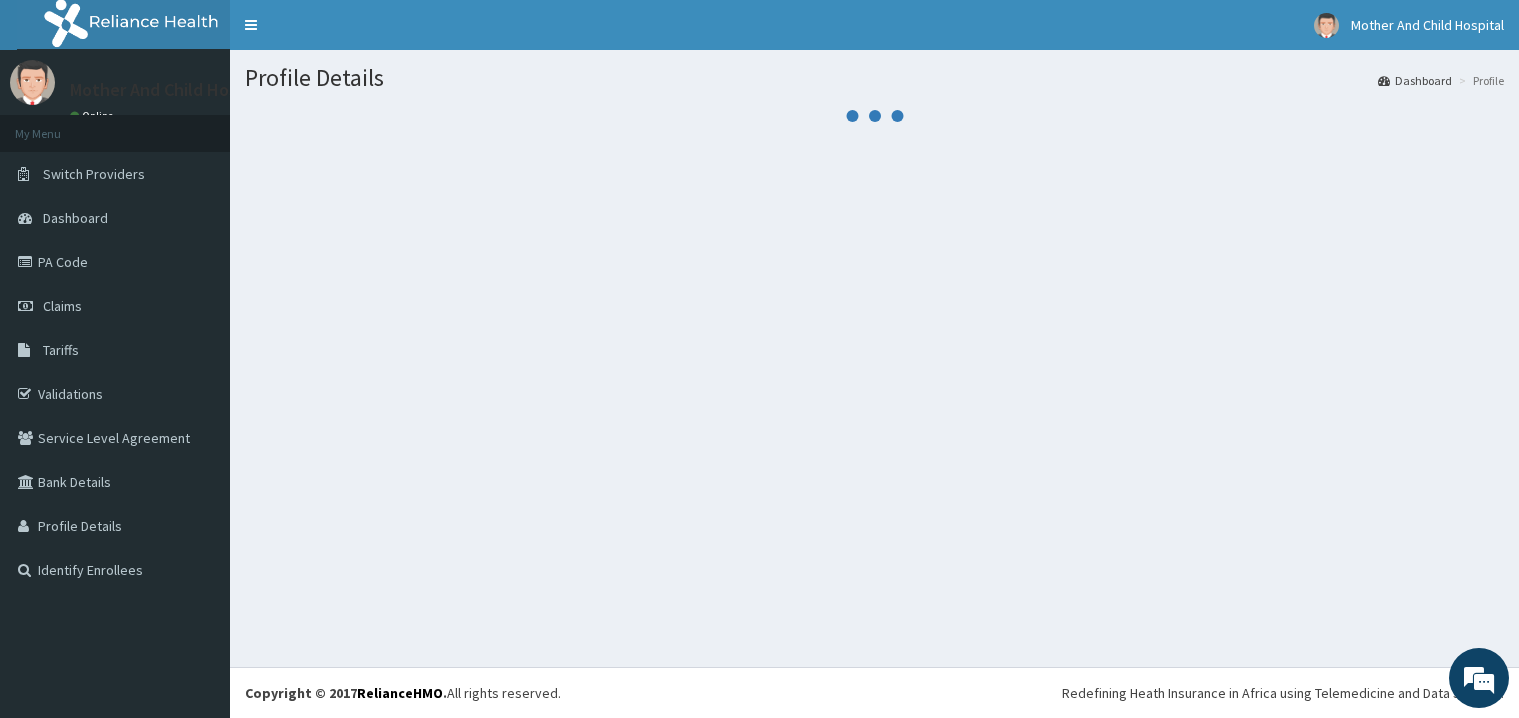 scroll, scrollTop: 0, scrollLeft: 0, axis: both 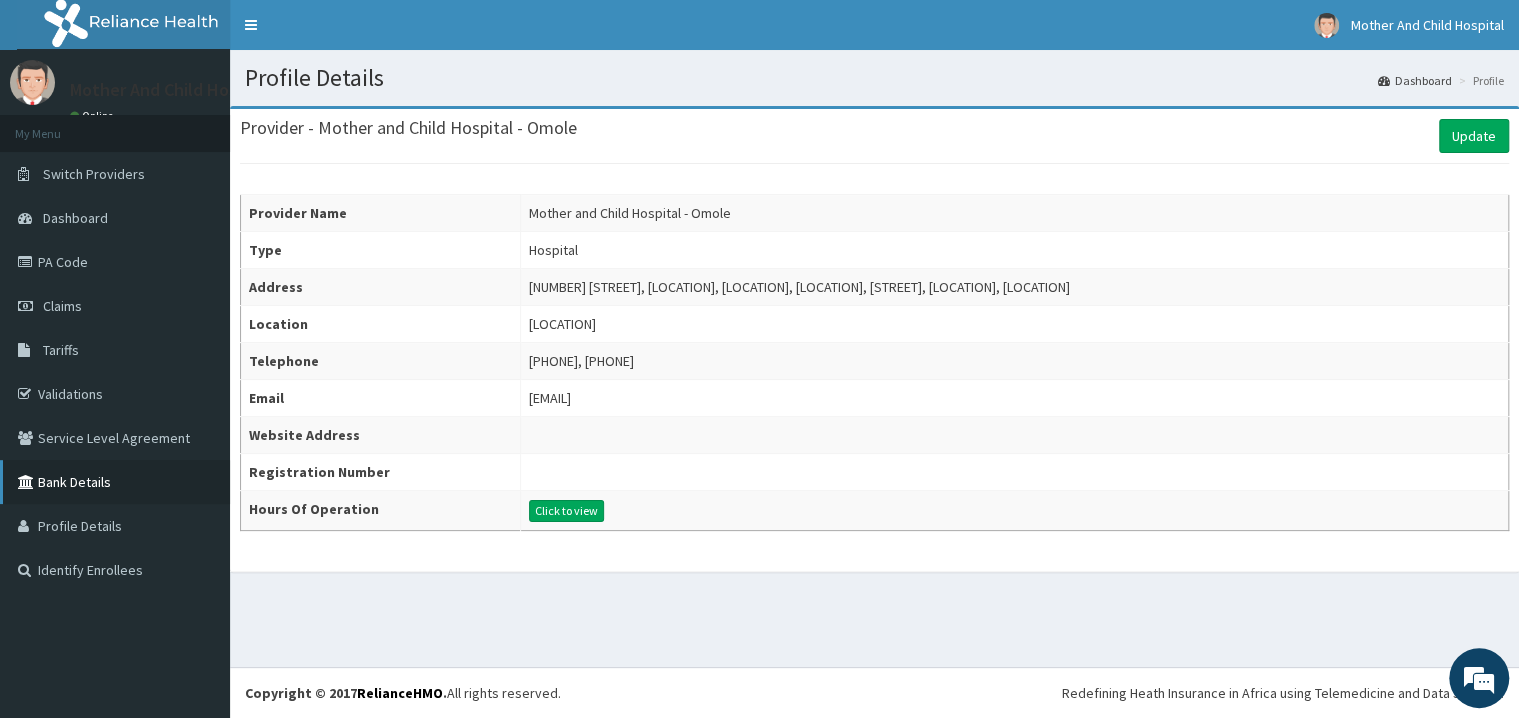 click on "Bank Details" at bounding box center (115, 482) 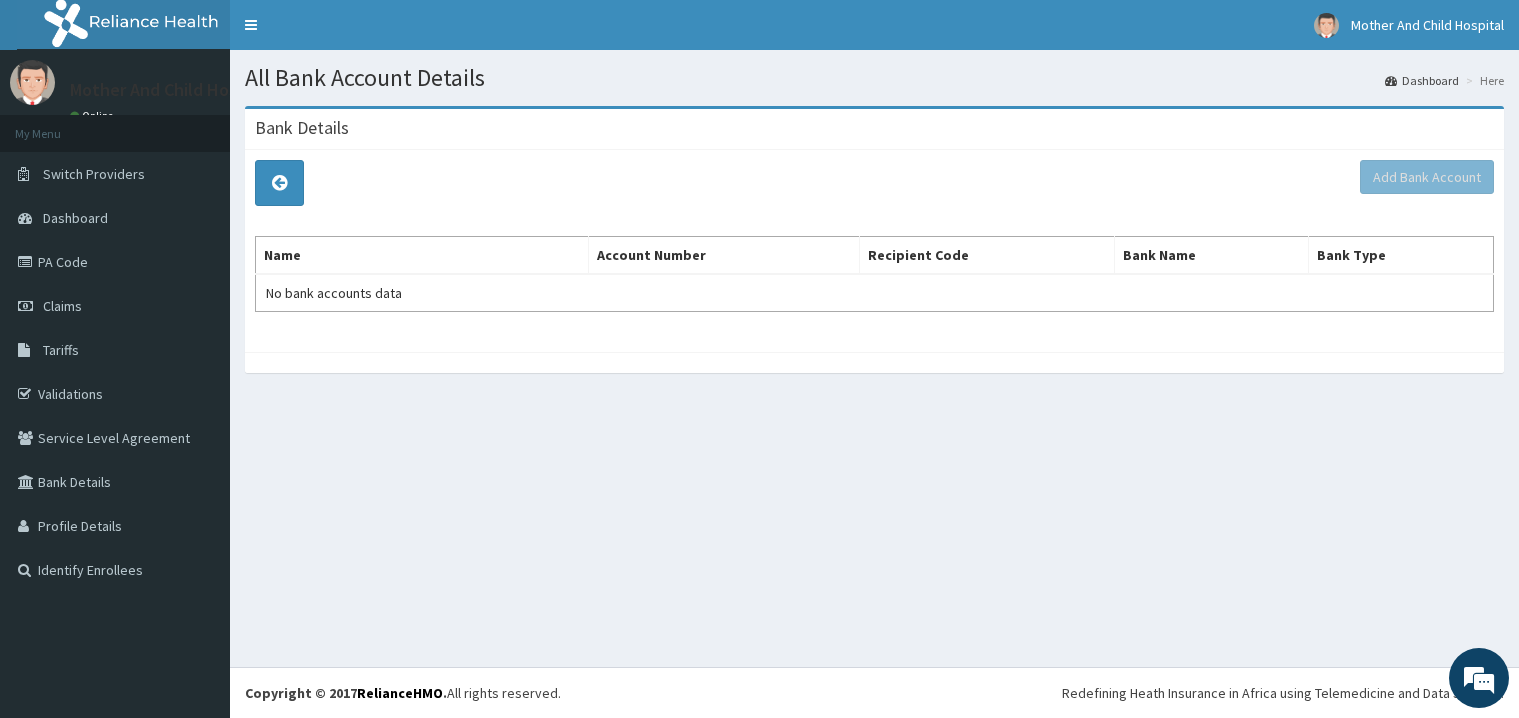 scroll, scrollTop: 0, scrollLeft: 0, axis: both 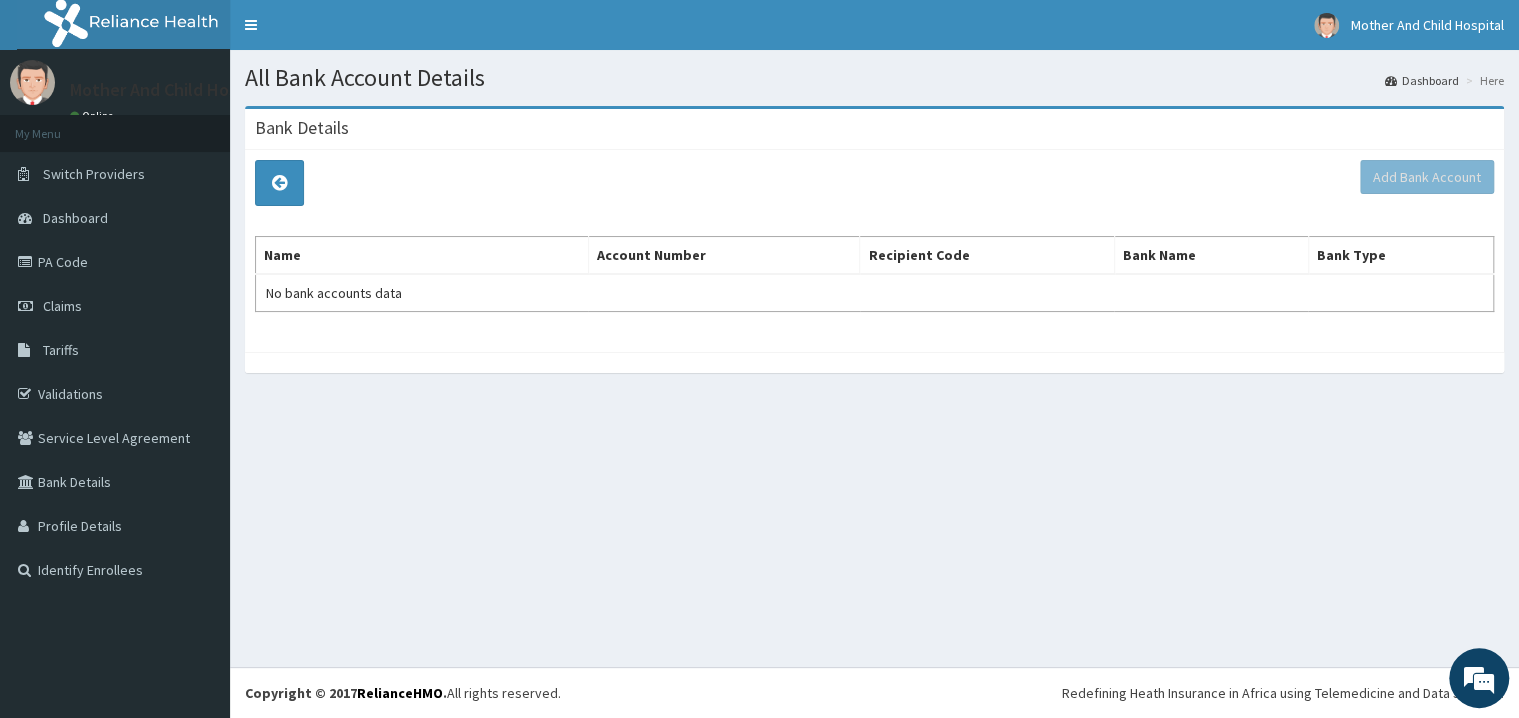 click on "Service Level Agreement" at bounding box center (115, 438) 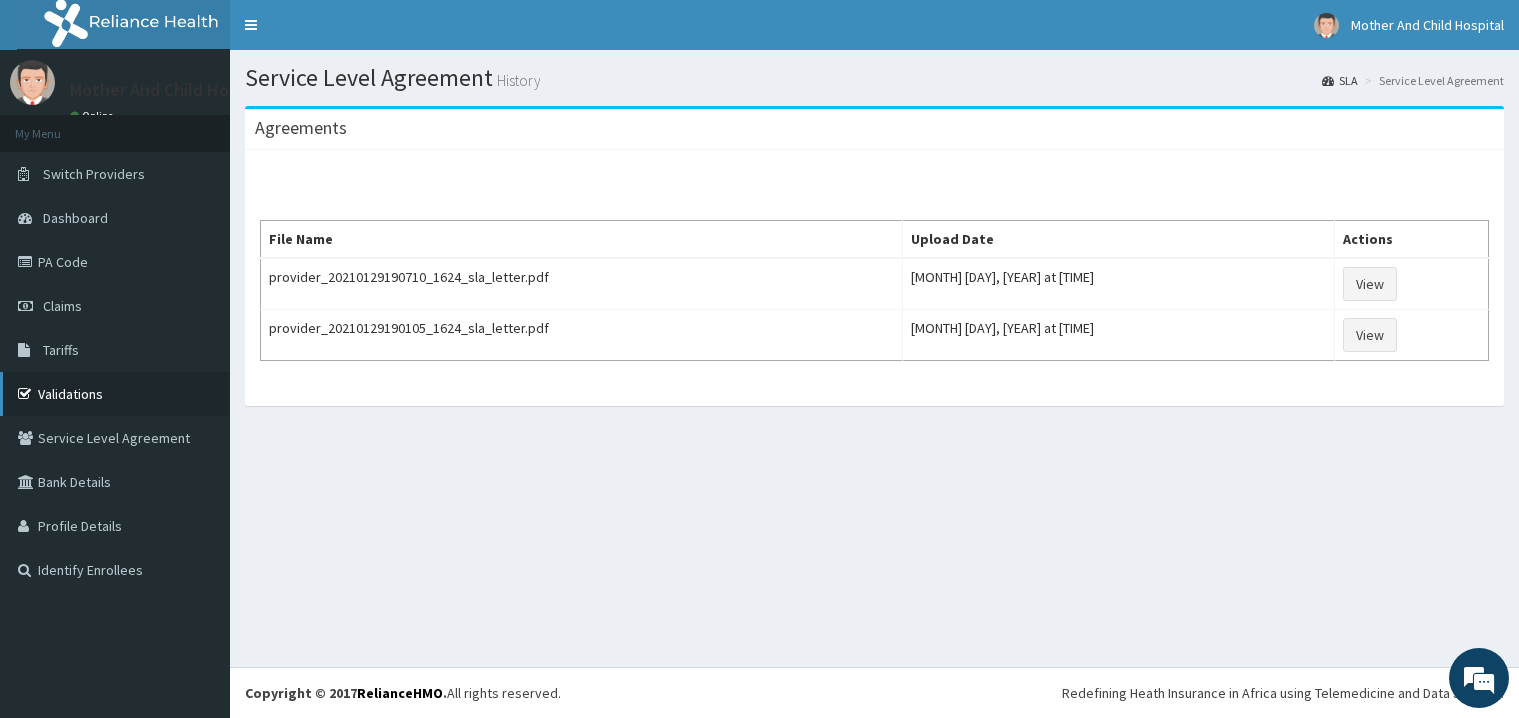 scroll, scrollTop: 0, scrollLeft: 0, axis: both 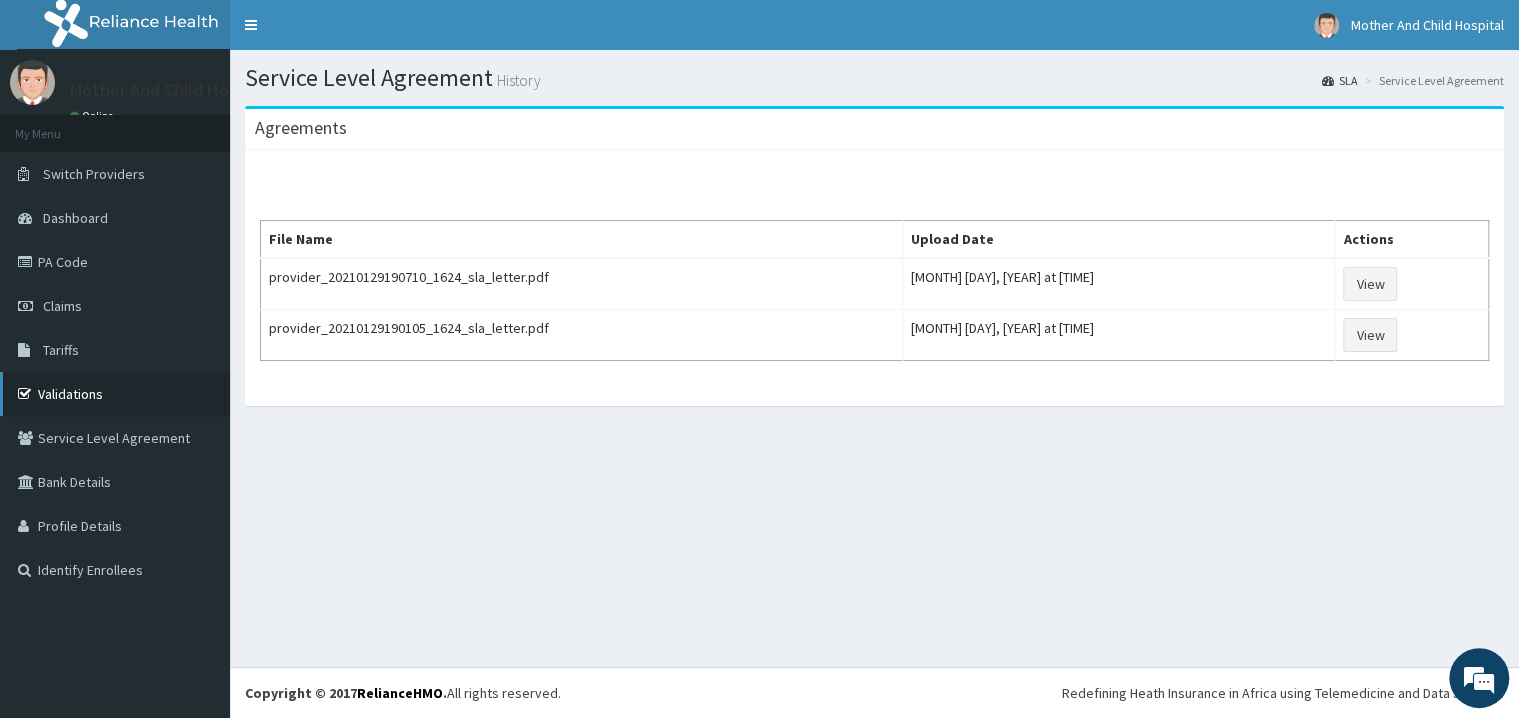 click on "Validations" at bounding box center (115, 394) 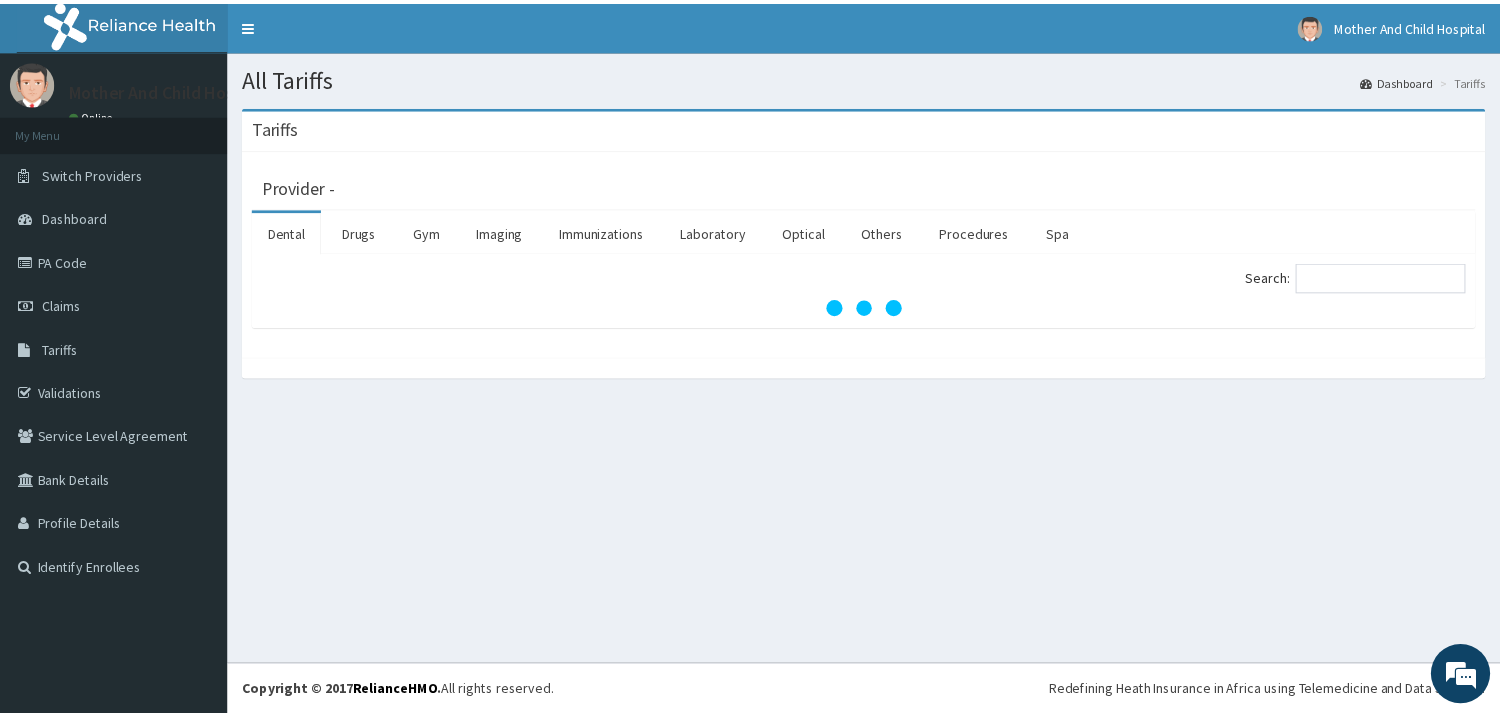 scroll, scrollTop: 0, scrollLeft: 0, axis: both 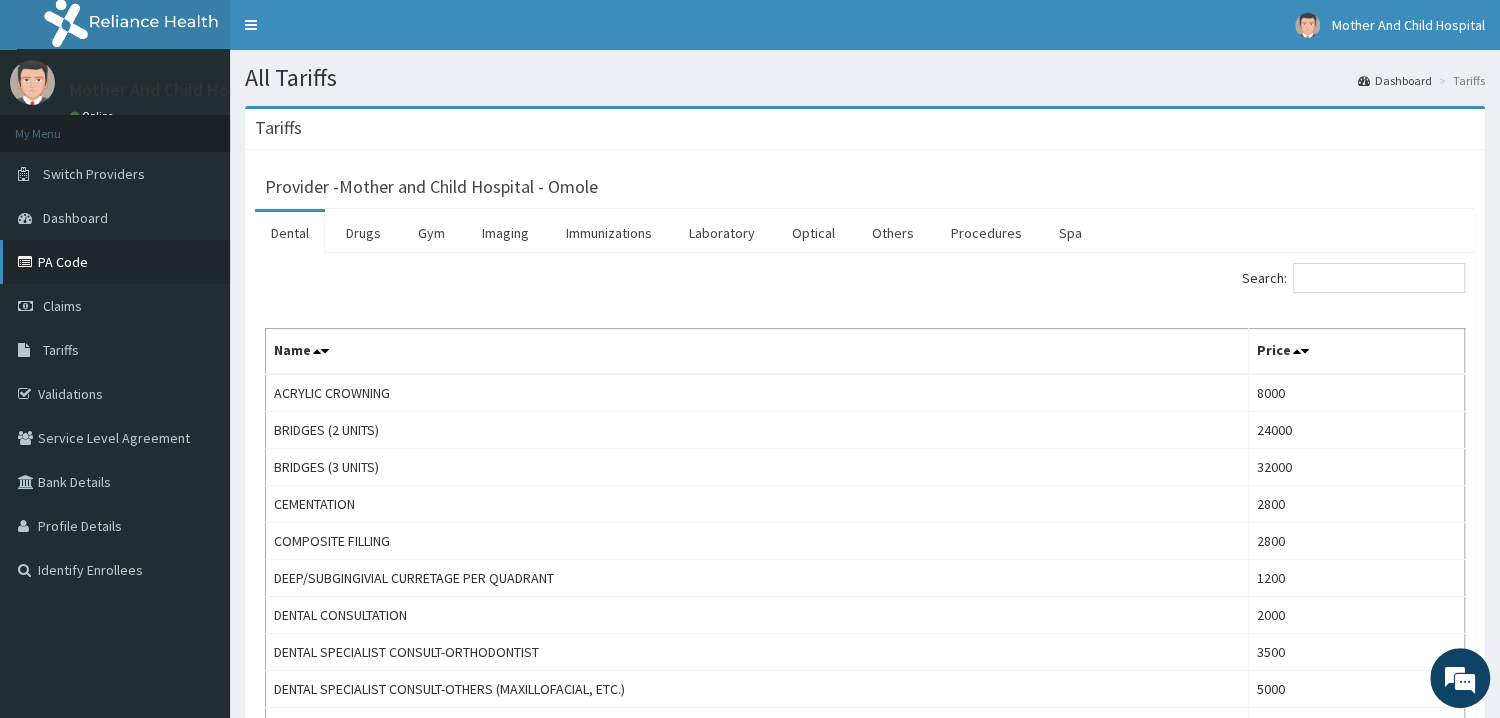 click on "PA Code" at bounding box center [115, 262] 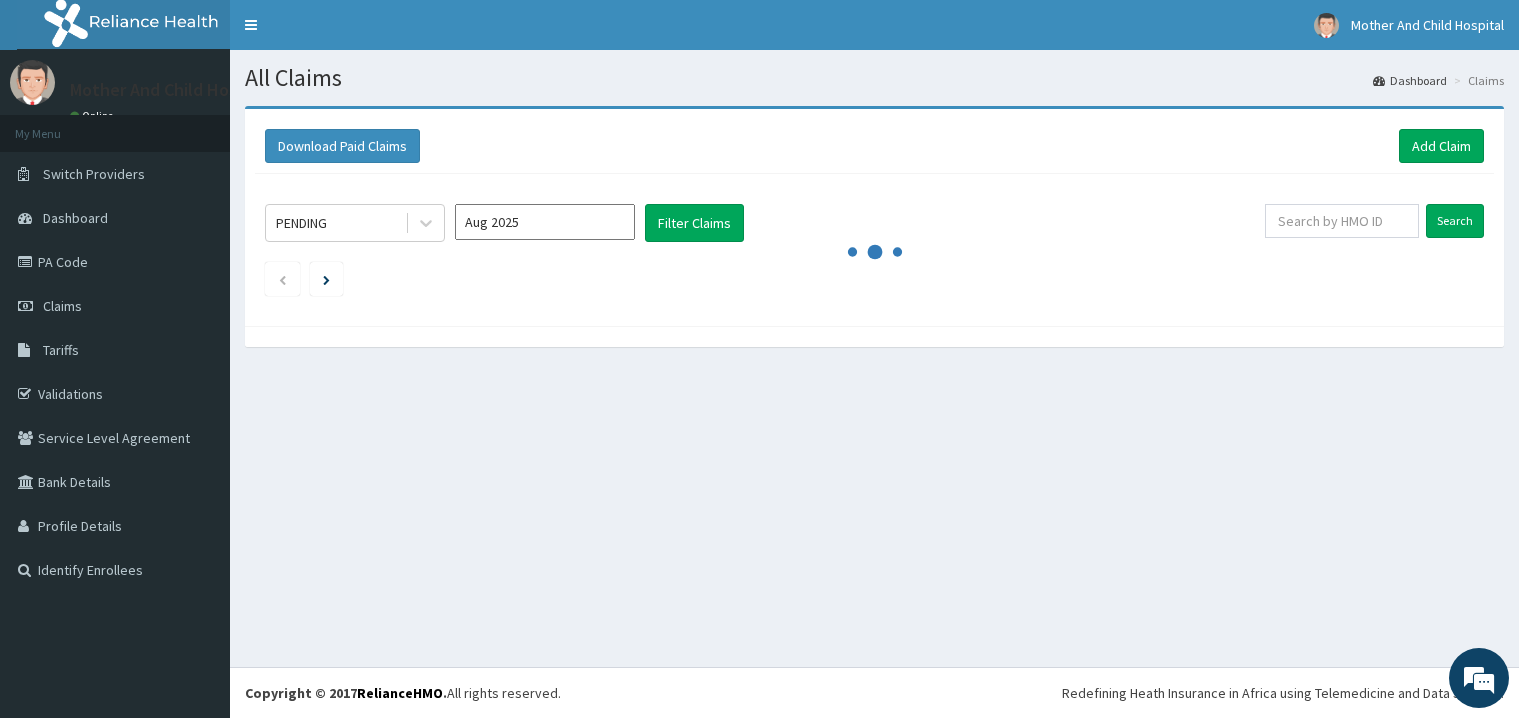 scroll, scrollTop: 0, scrollLeft: 0, axis: both 